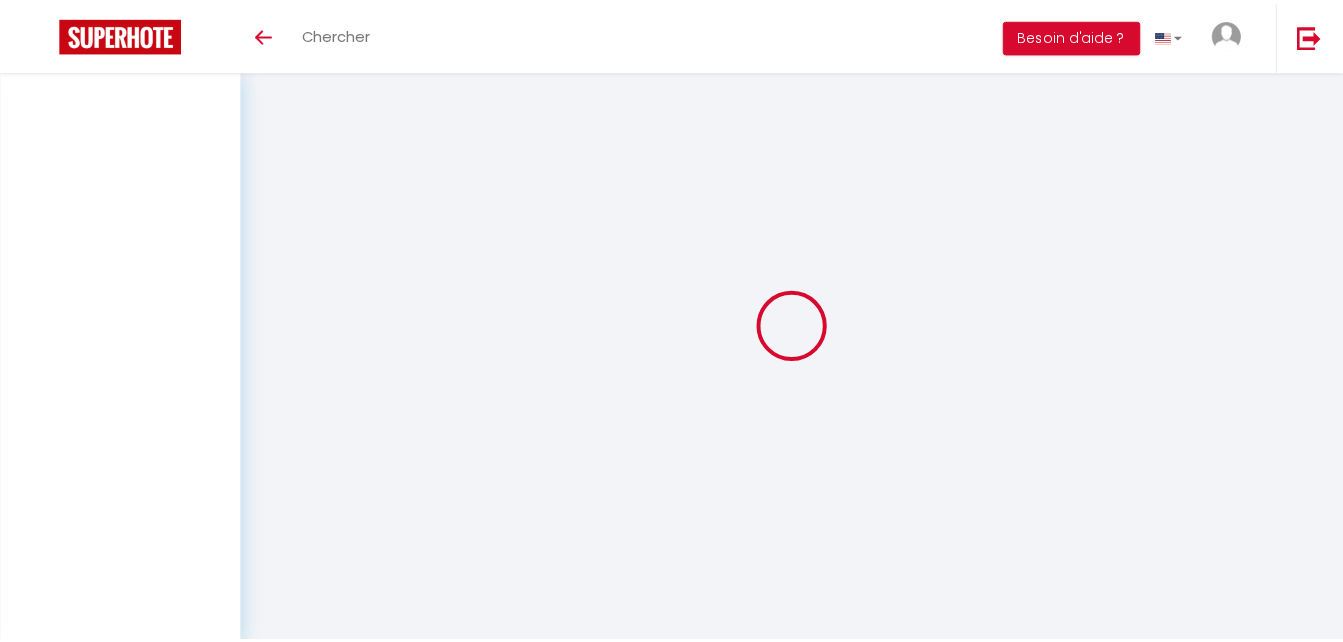 scroll, scrollTop: 70, scrollLeft: 0, axis: vertical 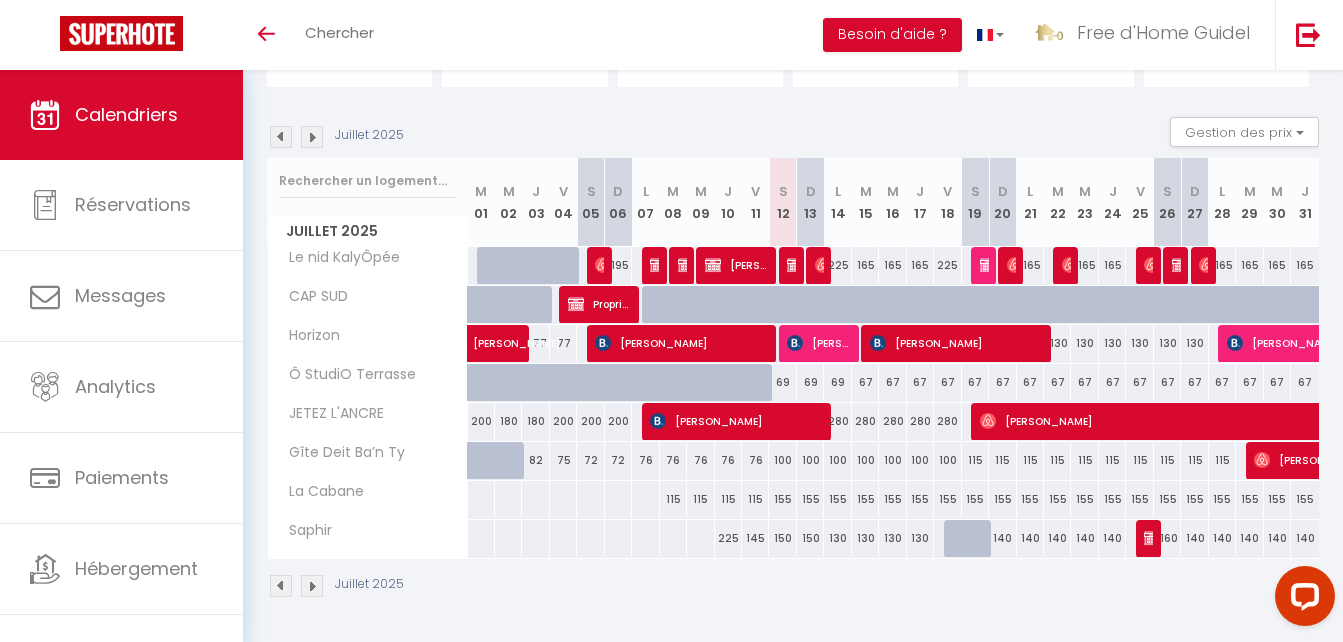 drag, startPoint x: 809, startPoint y: 509, endPoint x: 797, endPoint y: 616, distance: 107.67079 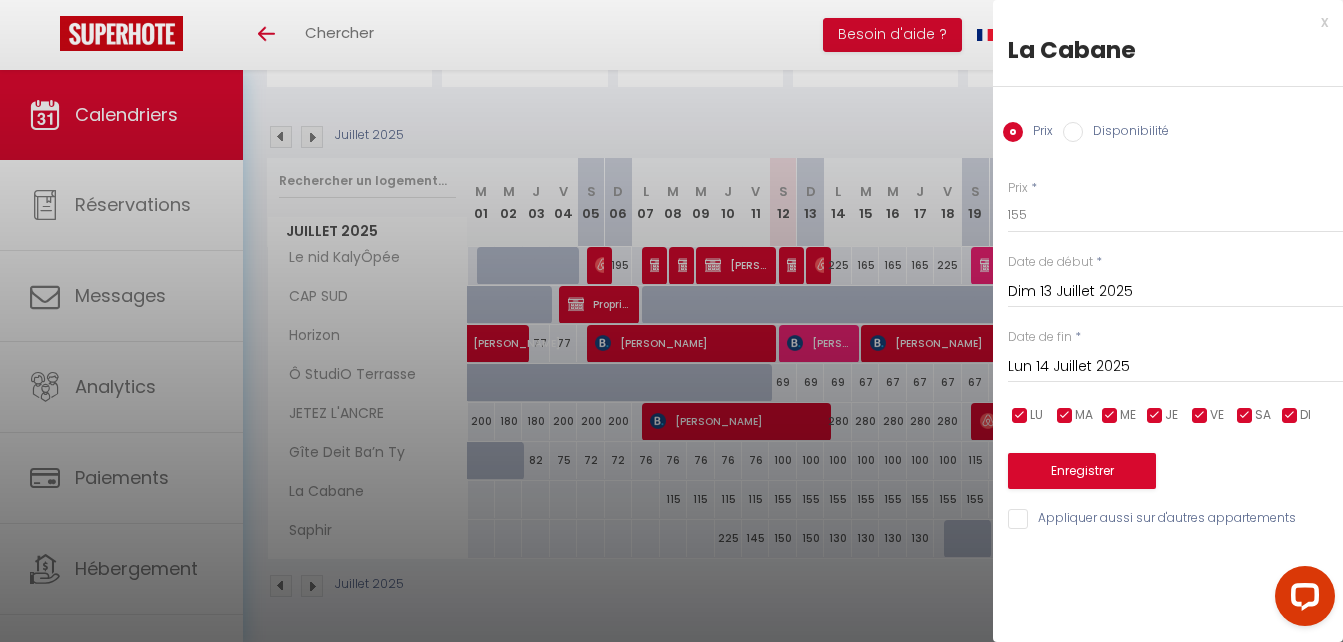 click on "x" at bounding box center (1160, 22) 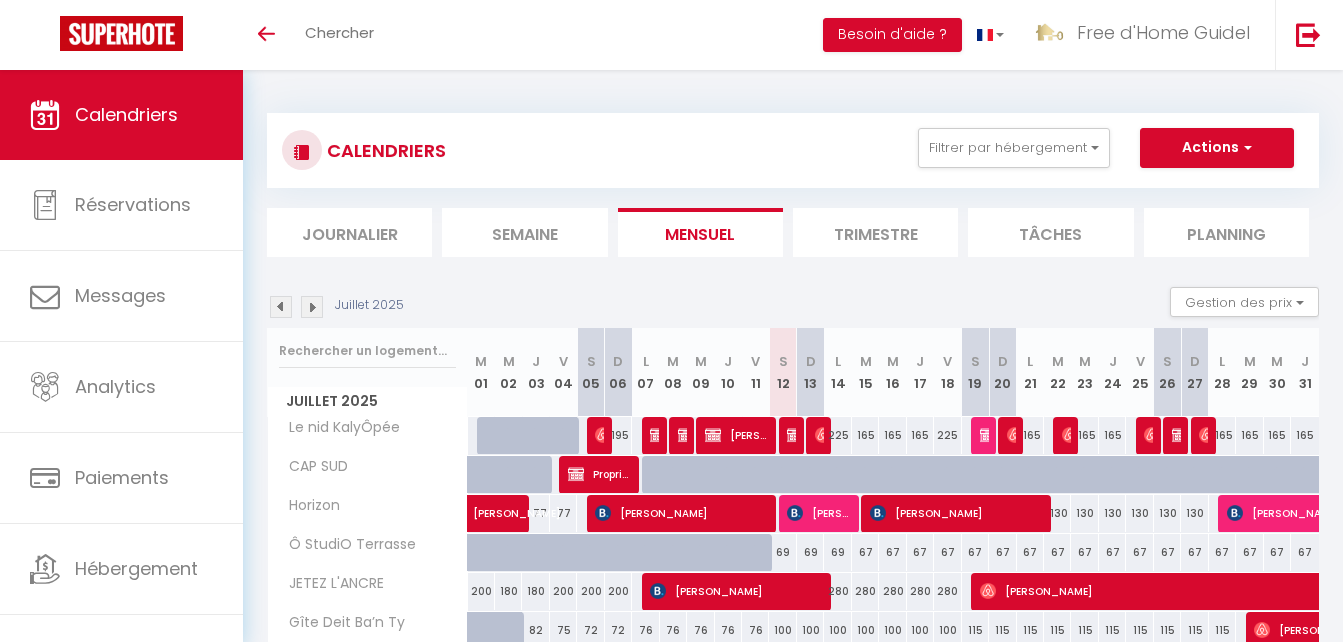 scroll, scrollTop: 170, scrollLeft: 0, axis: vertical 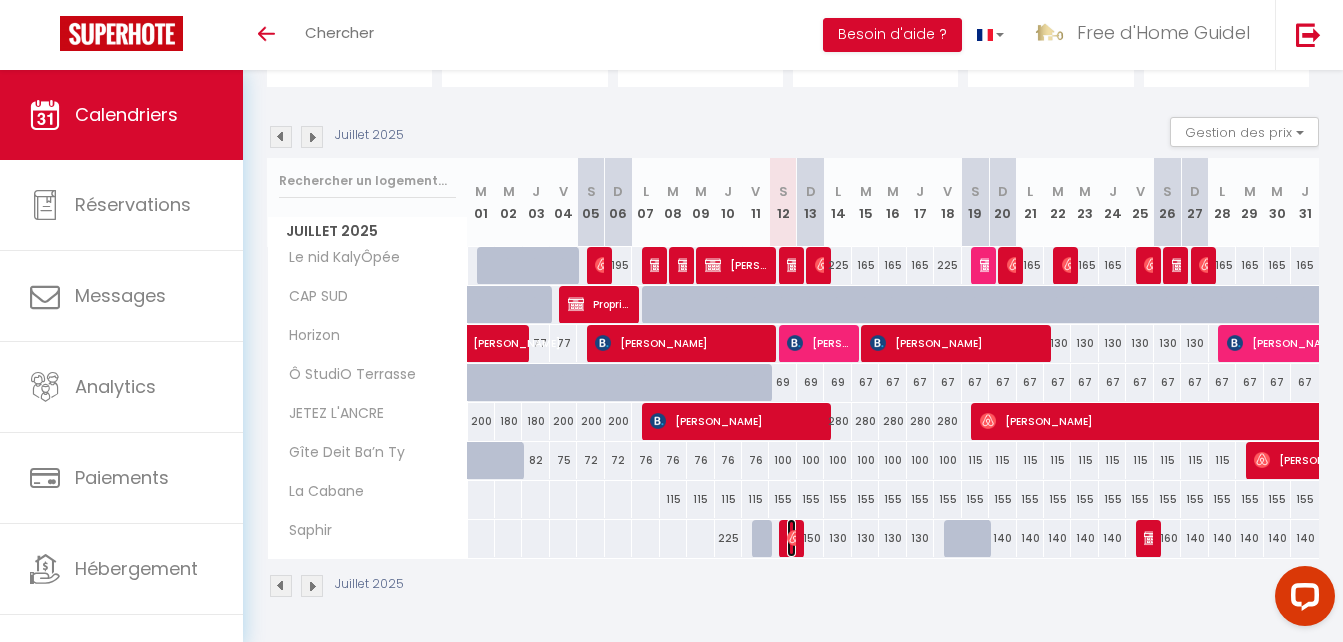 click at bounding box center (795, 538) 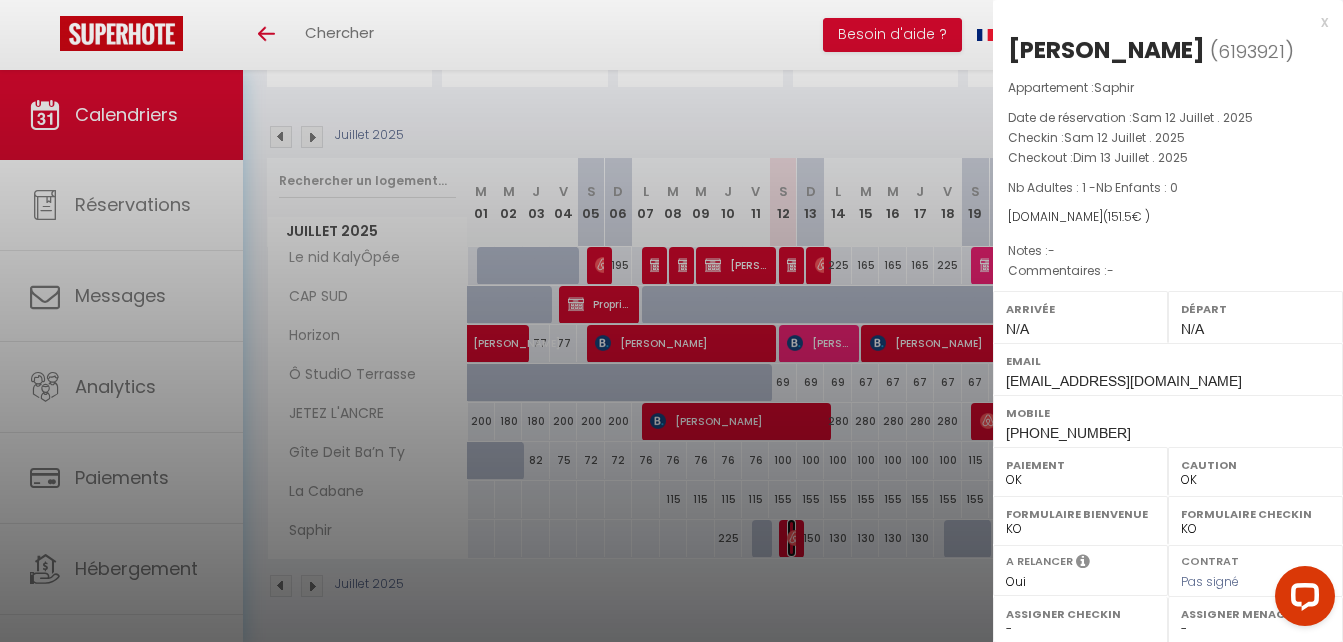 select on "16444" 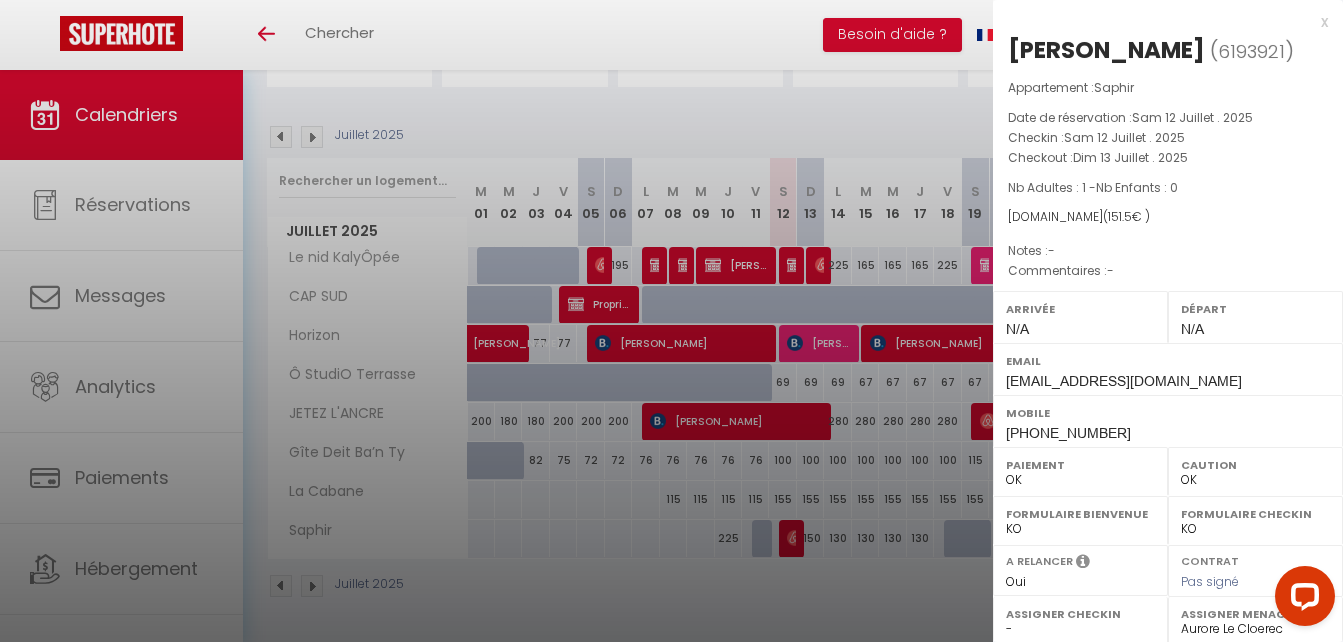click on "x" at bounding box center [1160, 22] 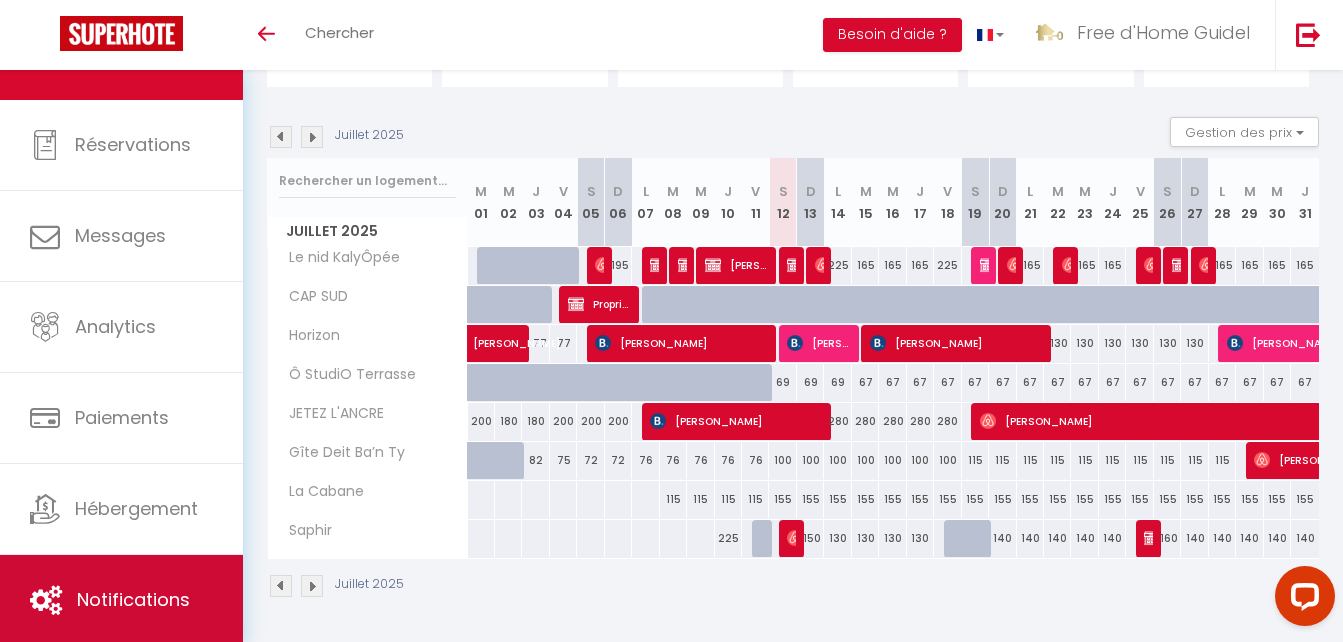 scroll, scrollTop: 60, scrollLeft: 0, axis: vertical 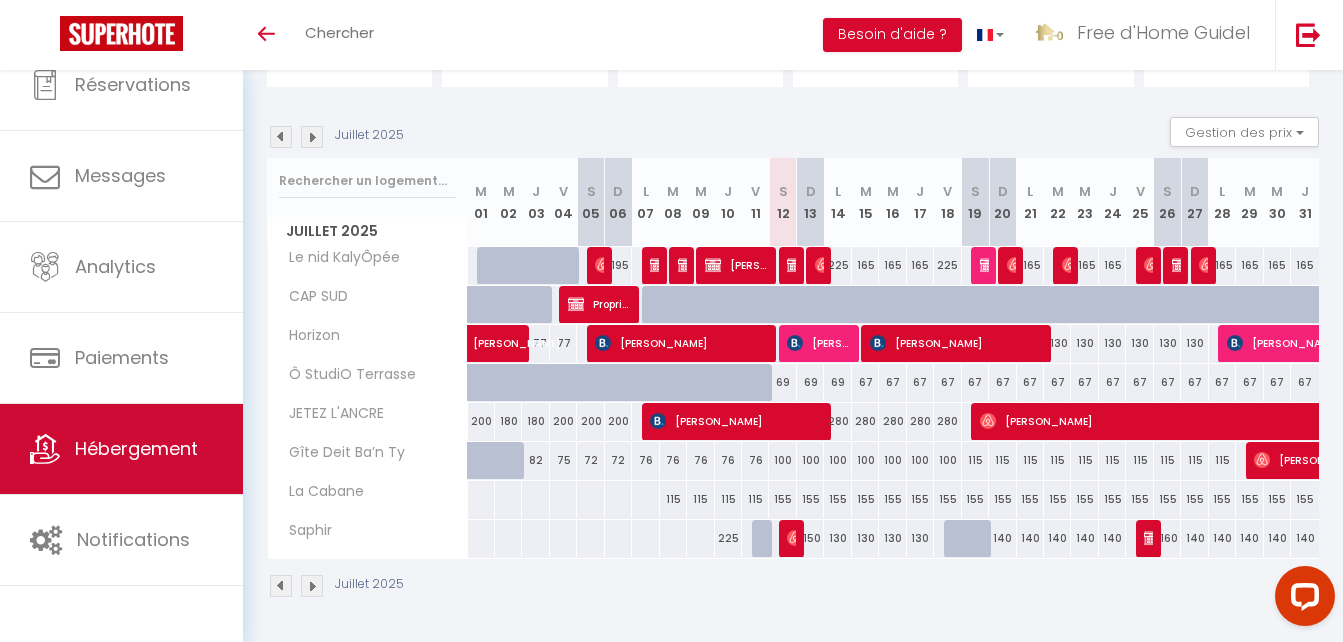 click on "Hébergement" at bounding box center [136, 448] 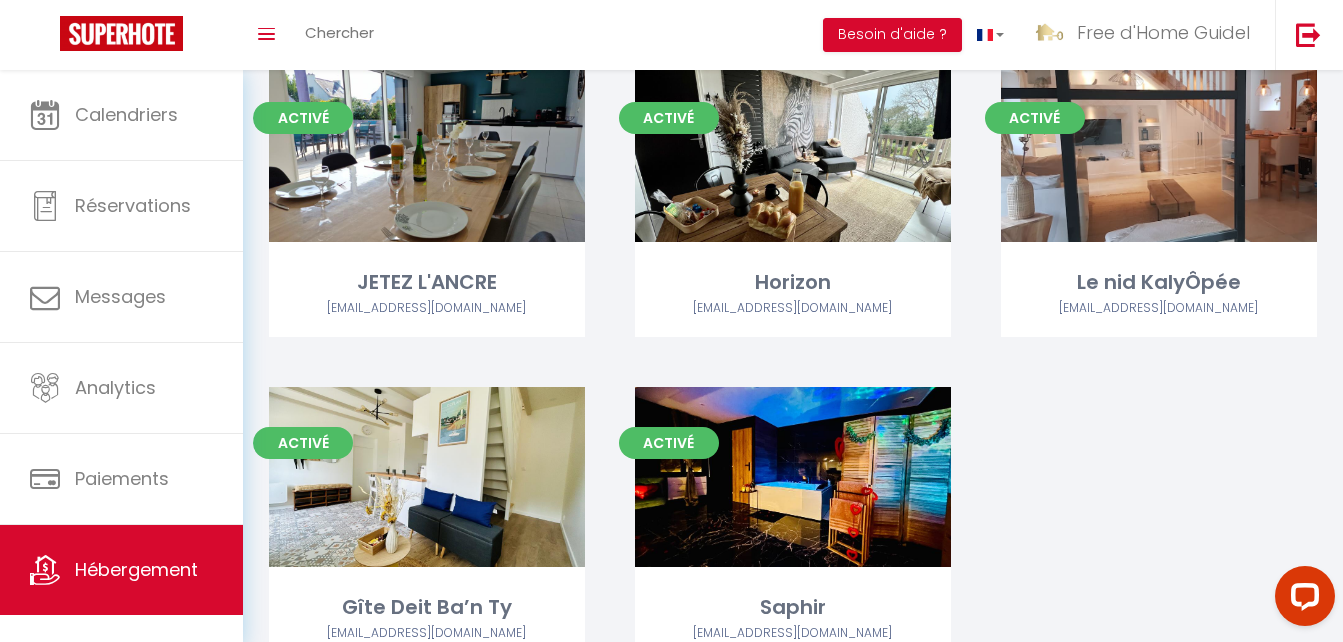 scroll, scrollTop: 500, scrollLeft: 0, axis: vertical 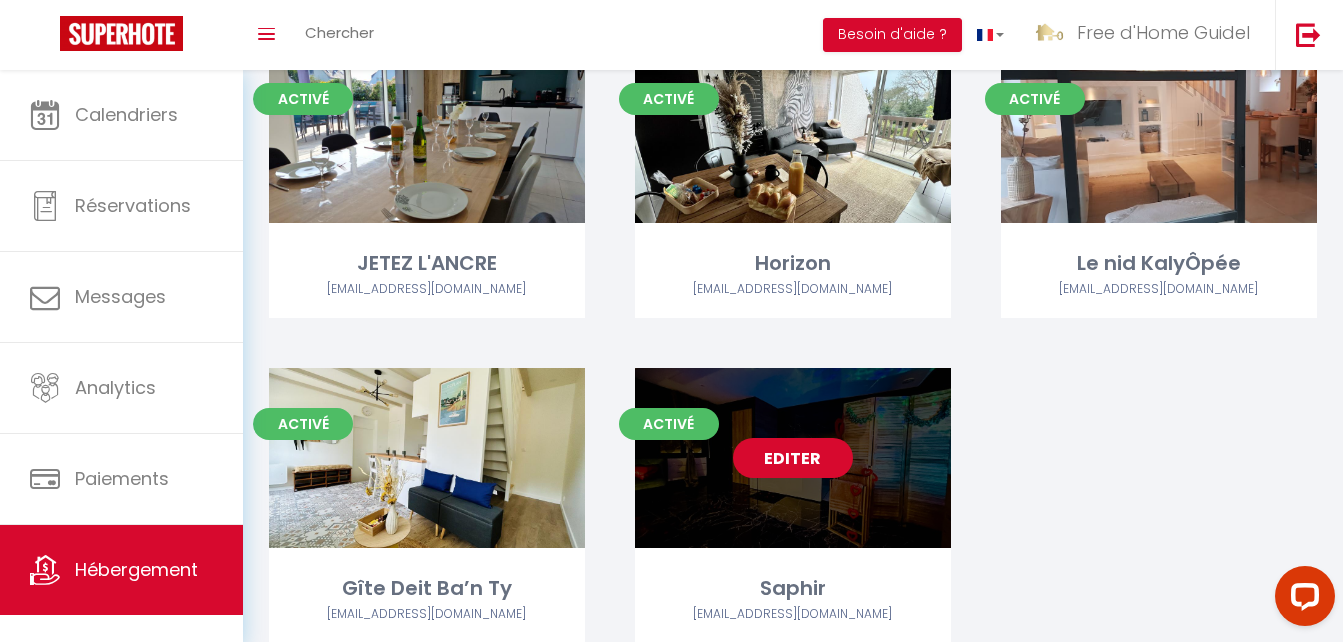 click on "Editer" at bounding box center [793, 458] 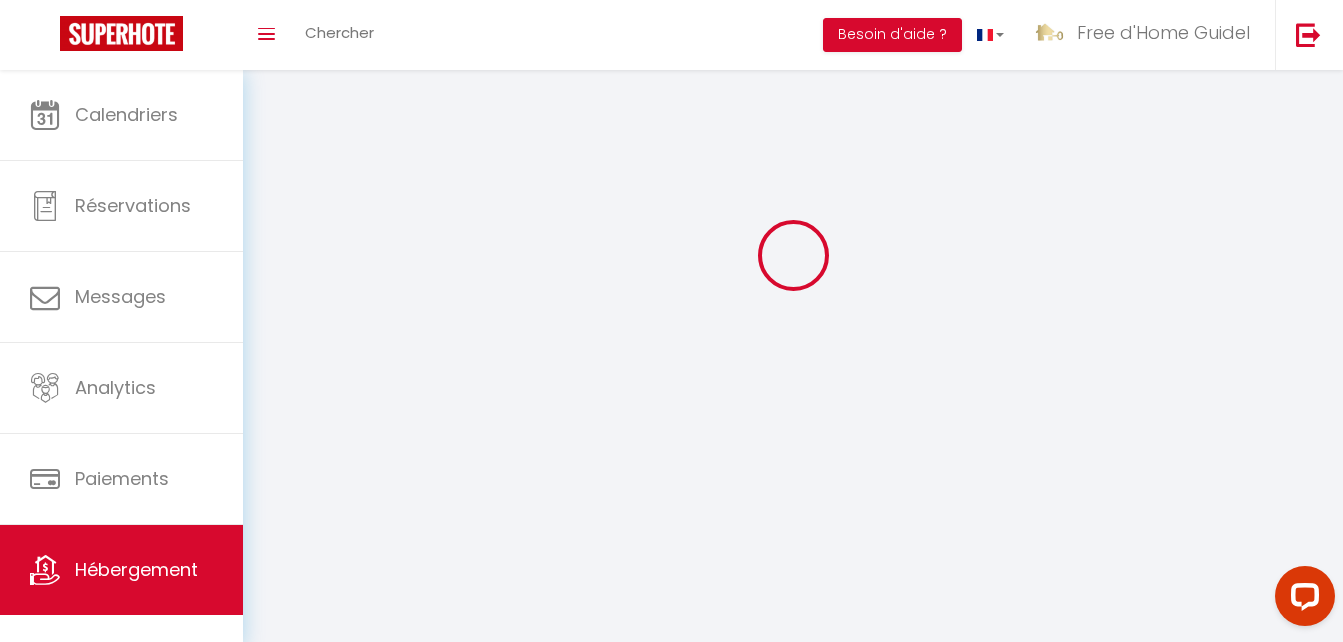 scroll, scrollTop: 0, scrollLeft: 0, axis: both 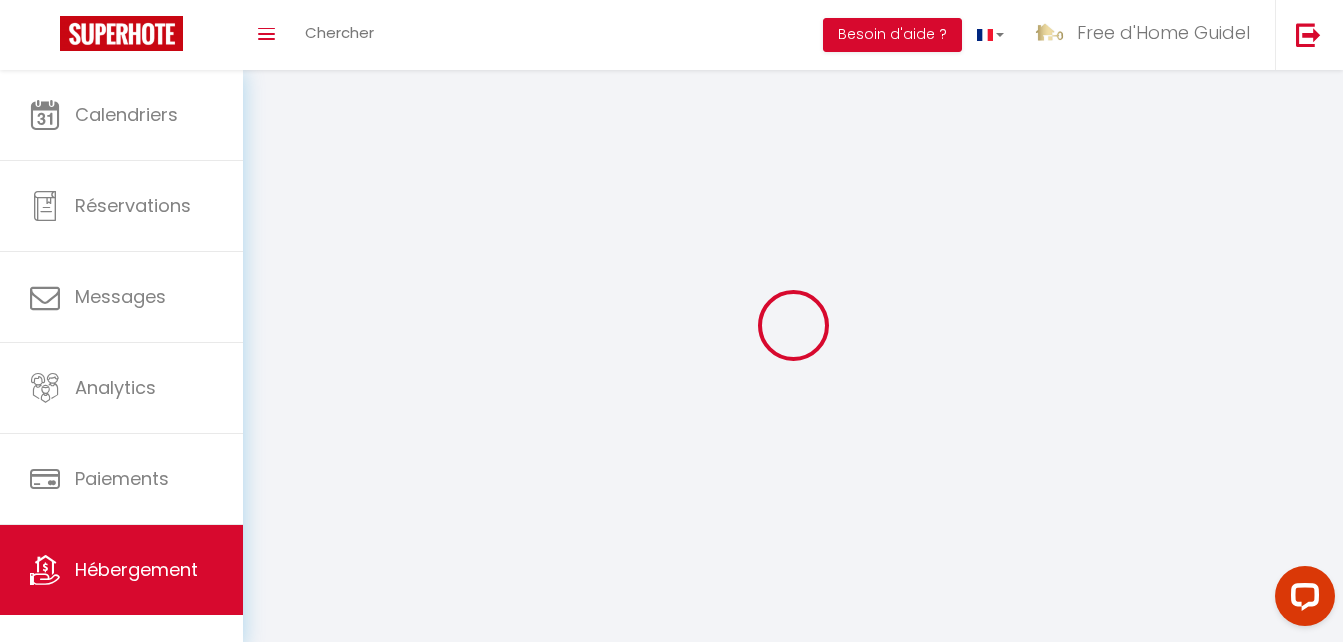 select 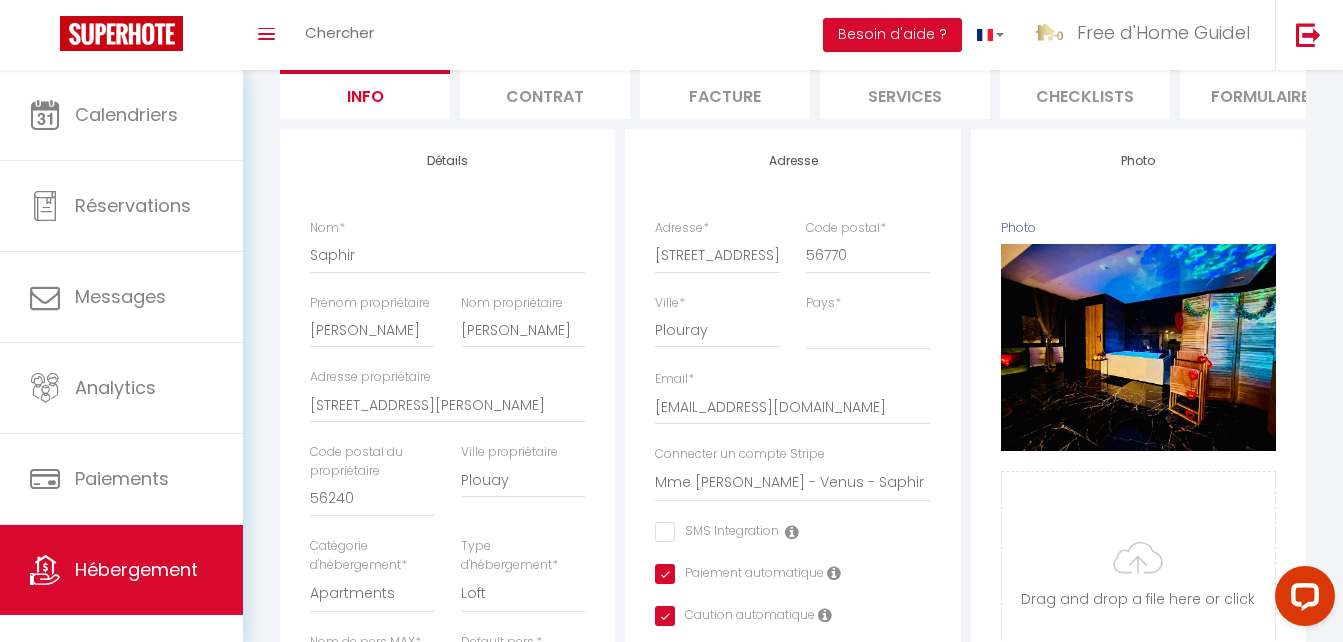 select 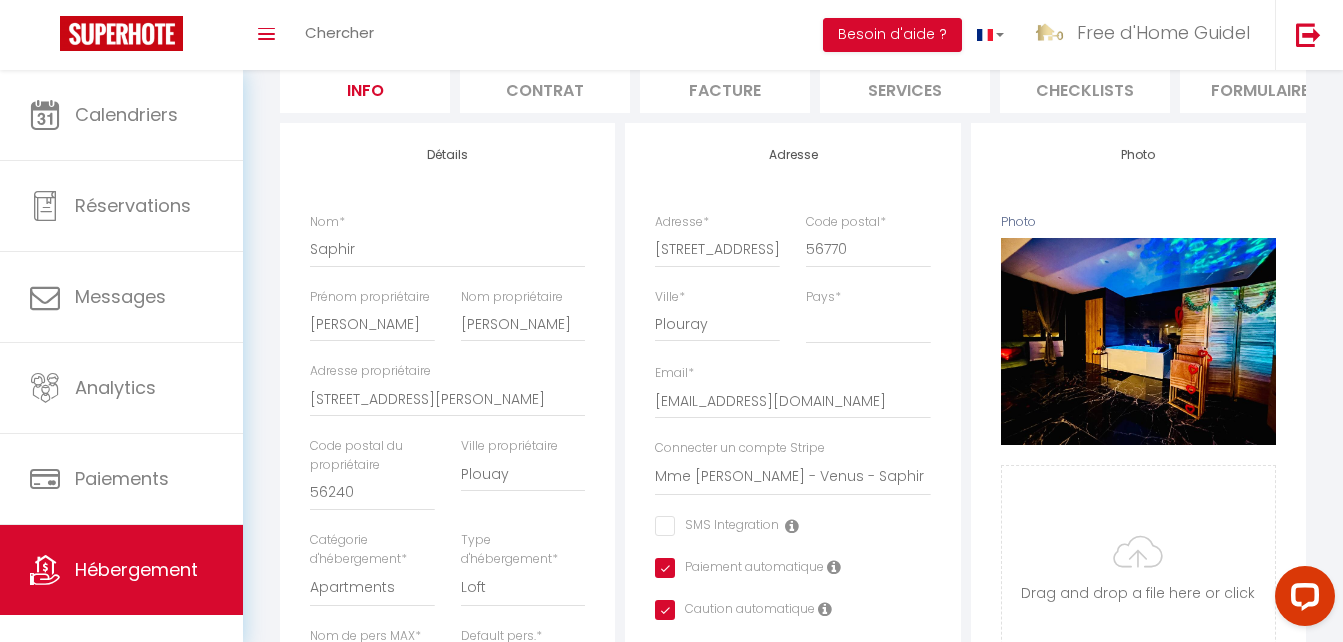 select on "3319-1462454163599892486" 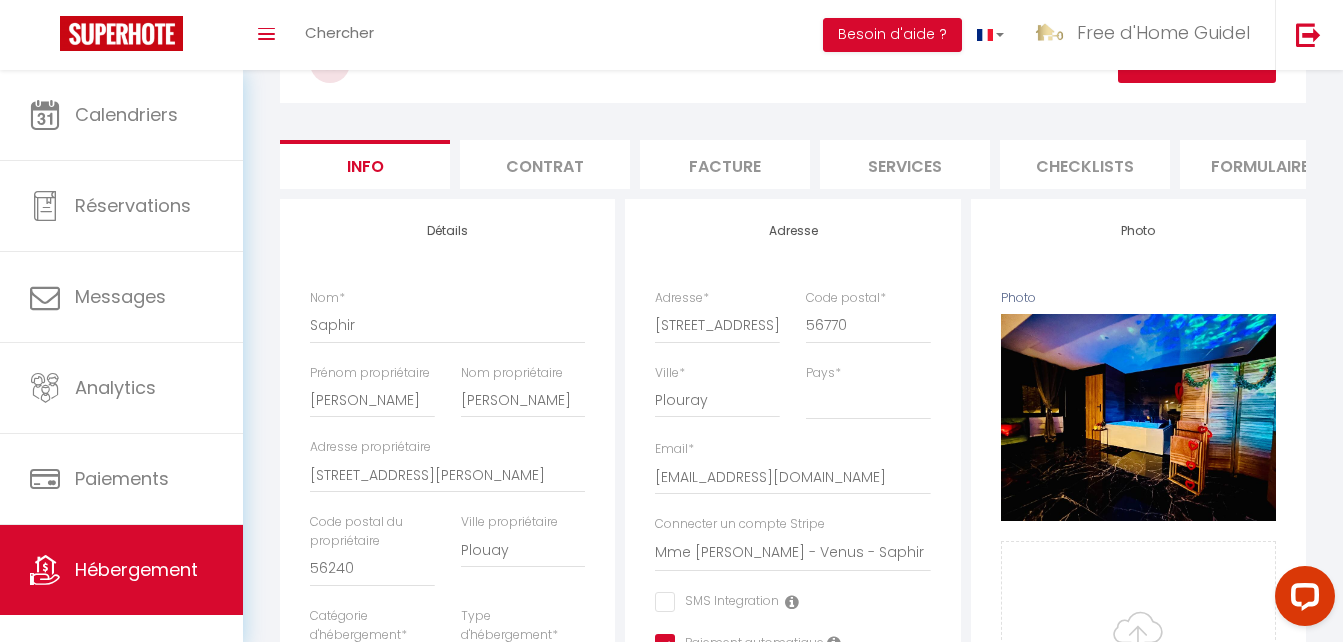 scroll, scrollTop: 0, scrollLeft: 0, axis: both 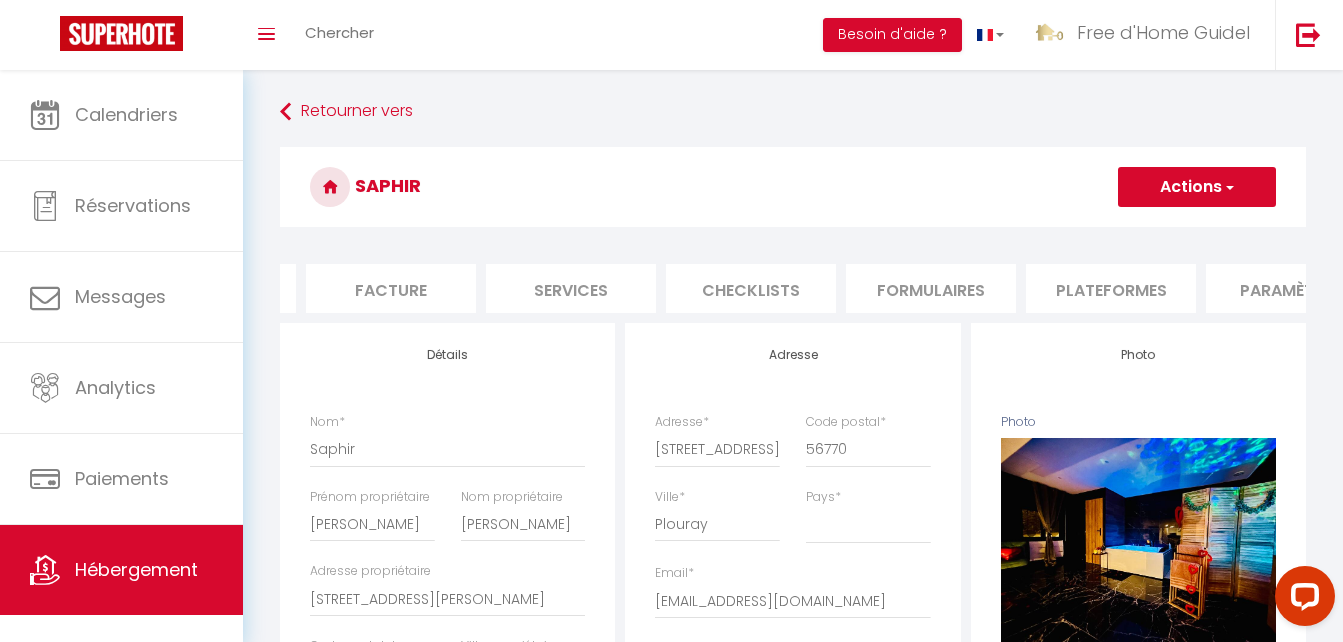 click on "Plateformes" at bounding box center (1111, 288) 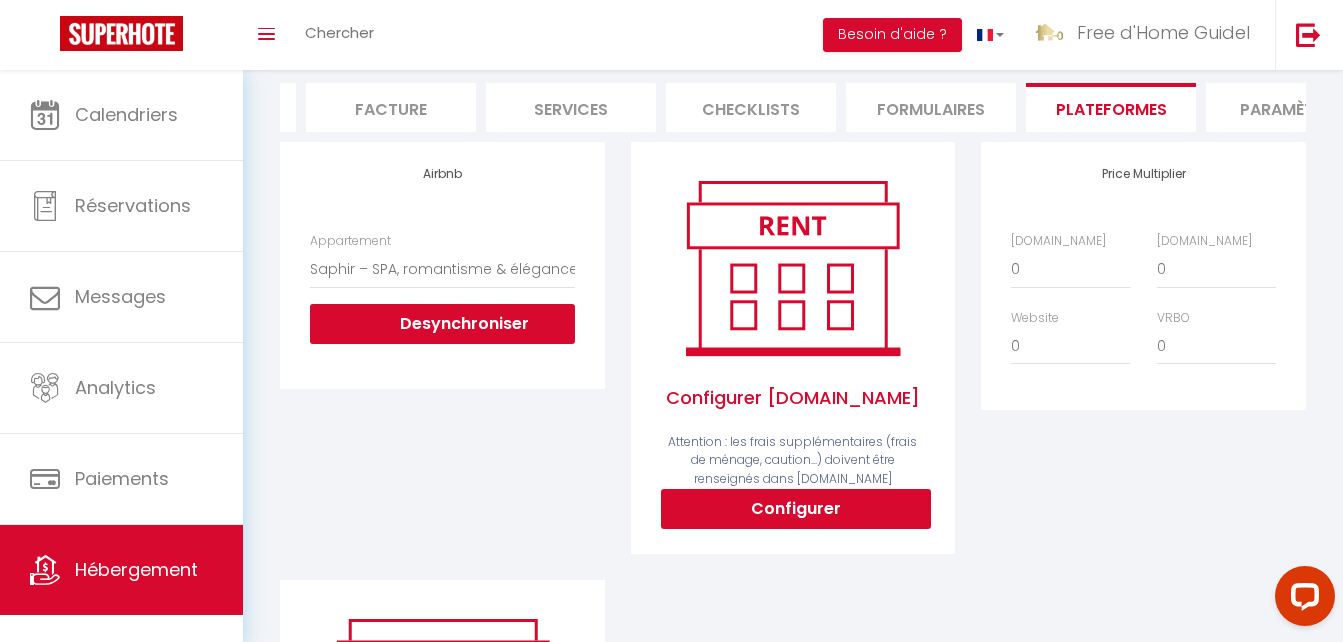 scroll, scrollTop: 200, scrollLeft: 0, axis: vertical 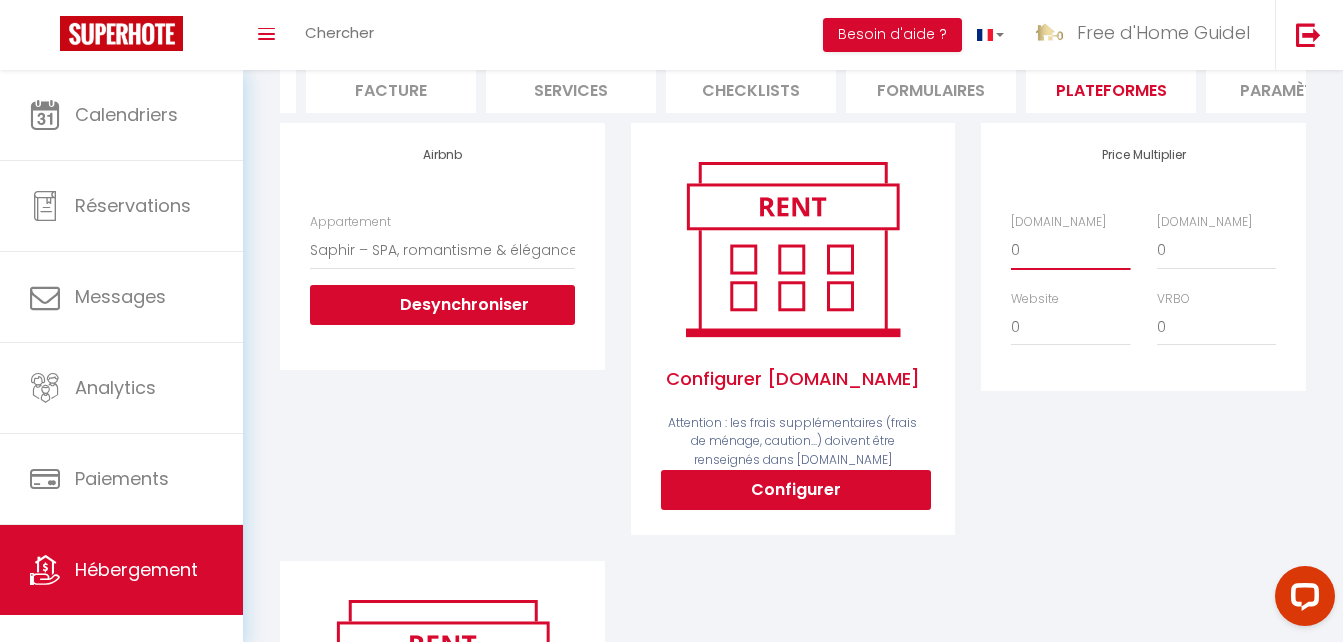 click on "0
+ 1 %
+ 2 %
+ 3 %
+ 4 %
+ 5 %
+ 6 %
+ 7 %
+ 8 %
+ 9 %" at bounding box center (1070, 250) 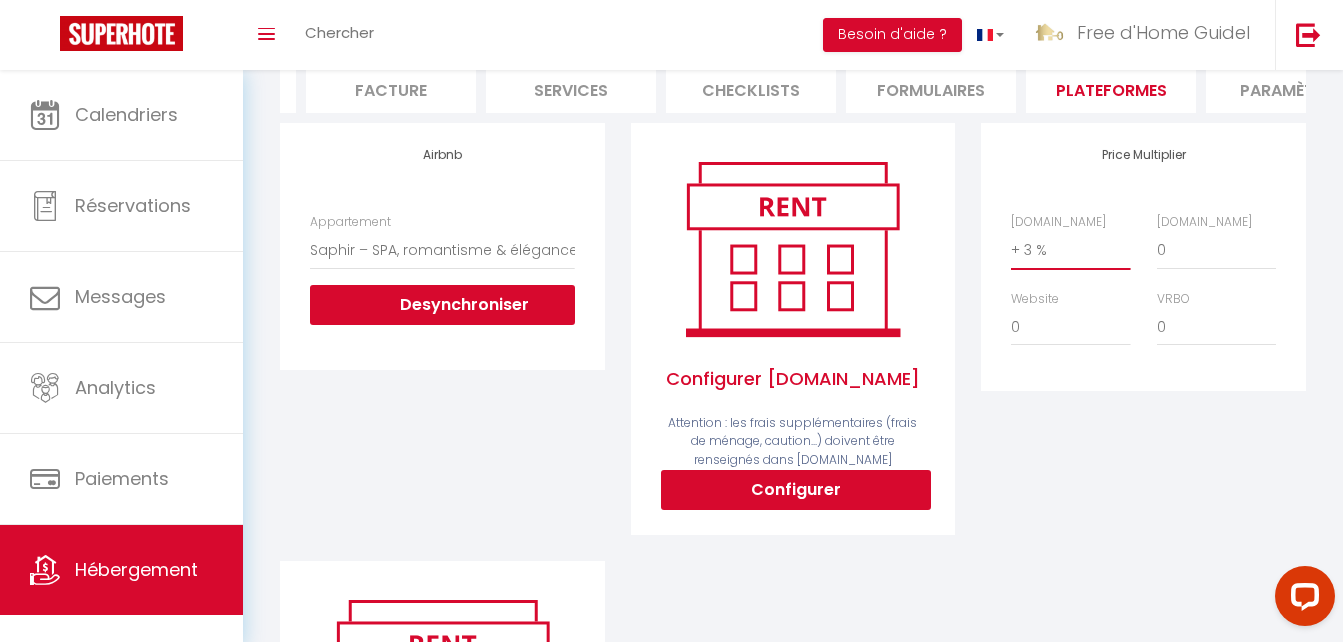 click on "0
+ 1 %
+ 2 %
+ 3 %
+ 4 %
+ 5 %
+ 6 %
+ 7 %
+ 8 %
+ 9 %" at bounding box center (1070, 250) 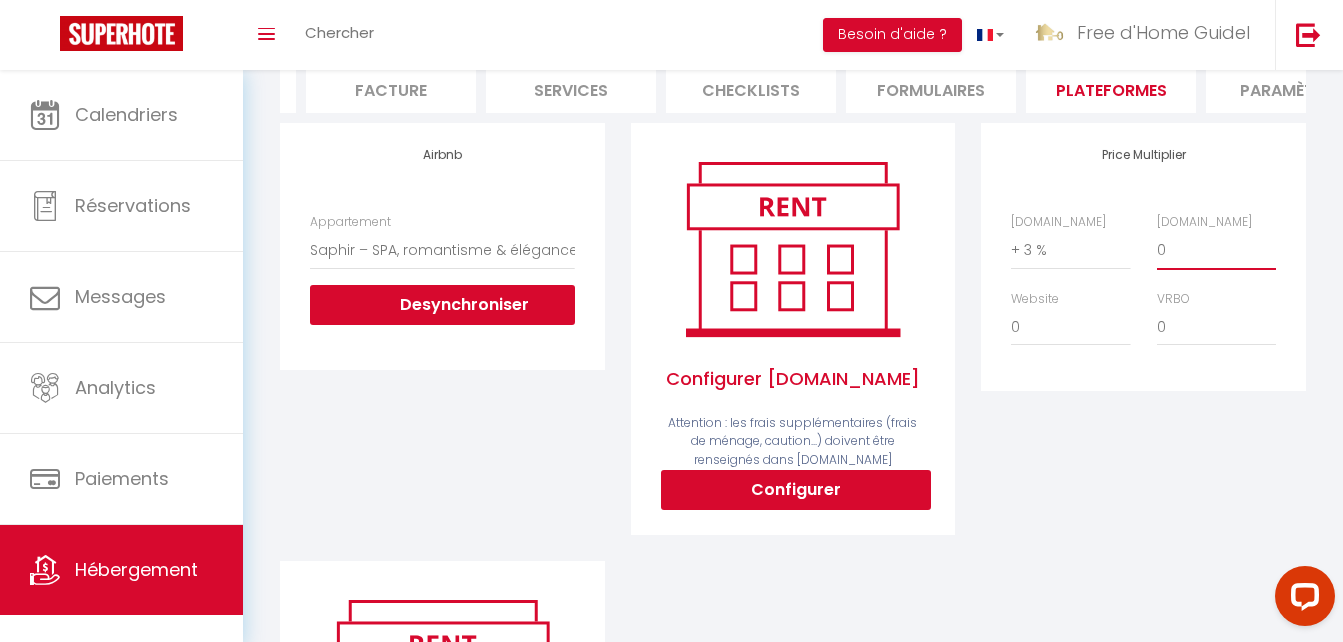 click on "0
+ 1 %
+ 2 %
+ 3 %
+ 4 %
+ 5 %
+ 6 %
+ 7 %
+ 8 %
+ 9 %" at bounding box center [1216, 250] 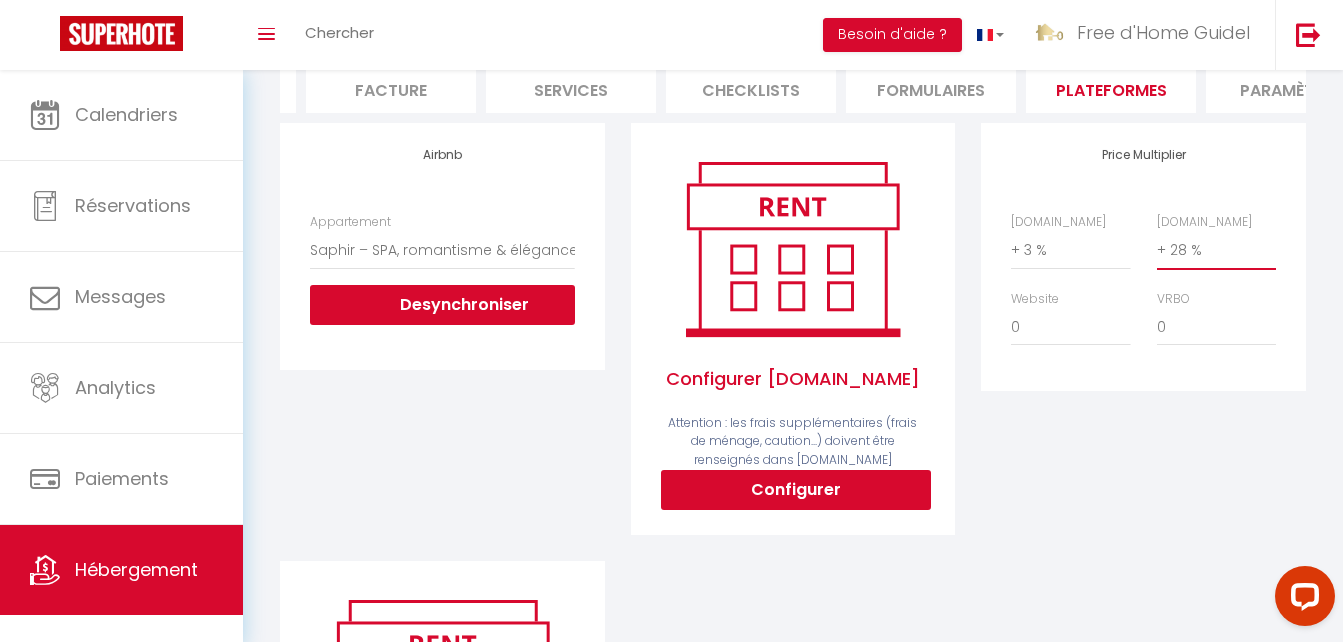 click on "0
+ 1 %
+ 2 %
+ 3 %
+ 4 %
+ 5 %
+ 6 %
+ 7 %
+ 8 %
+ 9 %" at bounding box center (1216, 250) 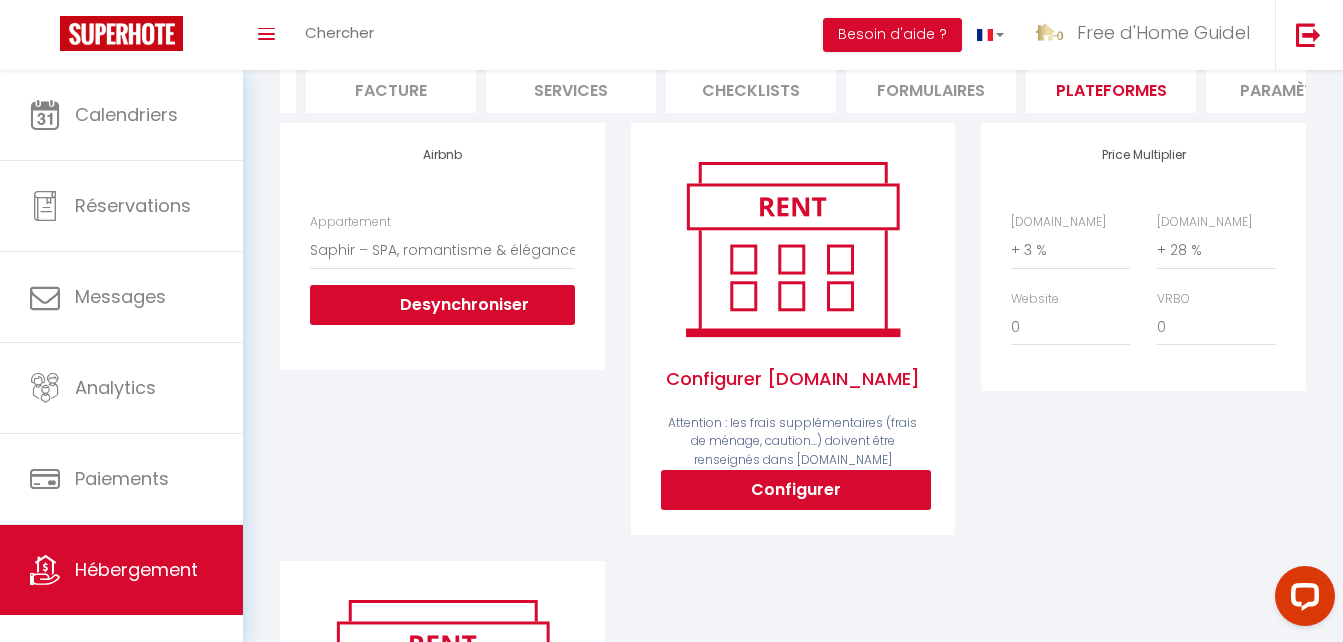 click on "Price Multiplier
[DOMAIN_NAME]
0
+ 1 %
+ 2 %
+ 3 %
+ 4 %
+ 5 %
+ 6 %
+ 7 %" at bounding box center (1143, 342) 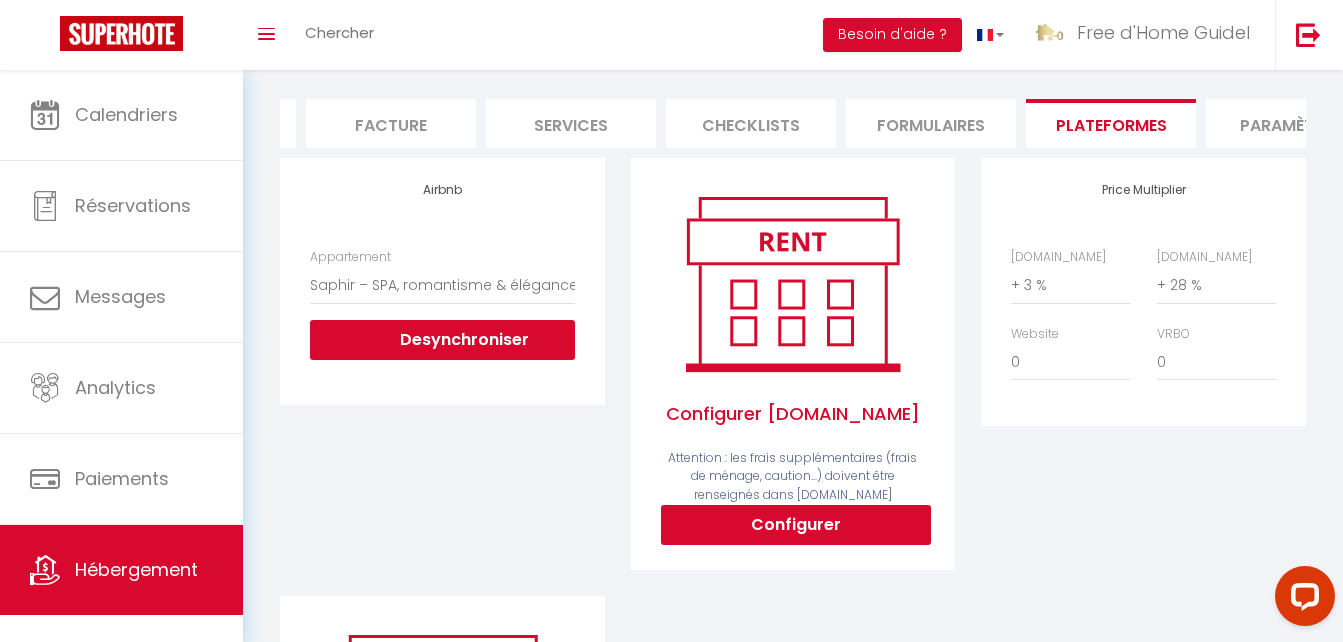scroll, scrollTop: 0, scrollLeft: 0, axis: both 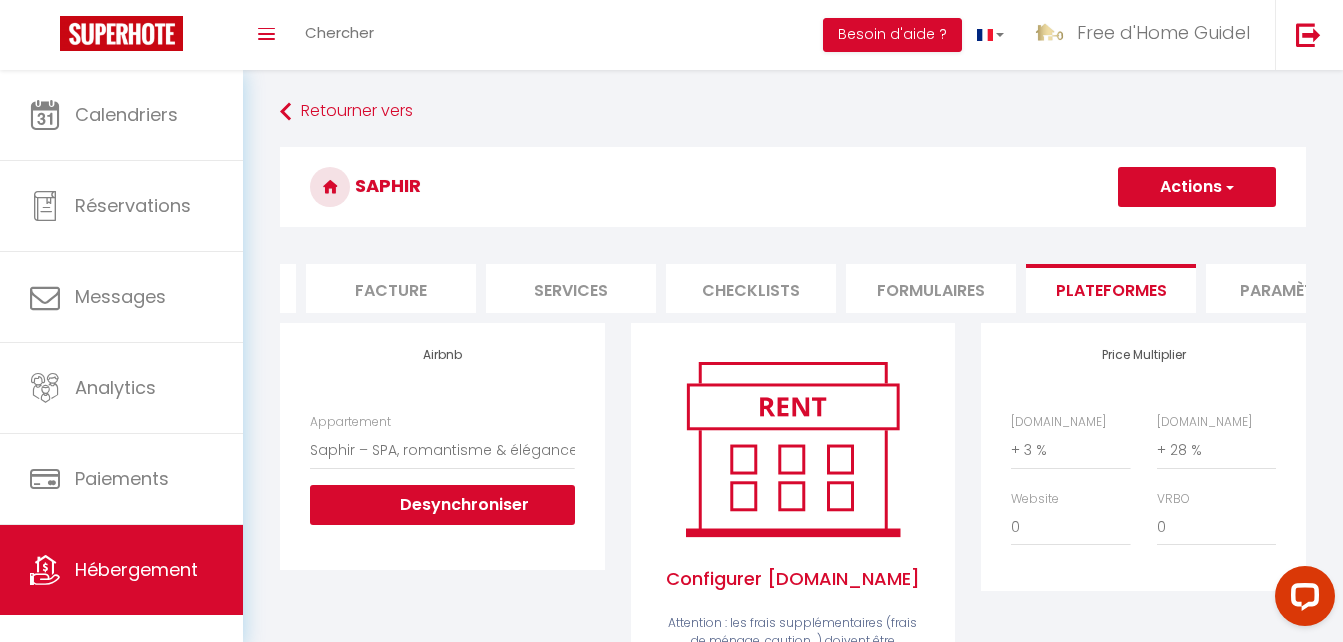 click on "Actions" at bounding box center (1197, 187) 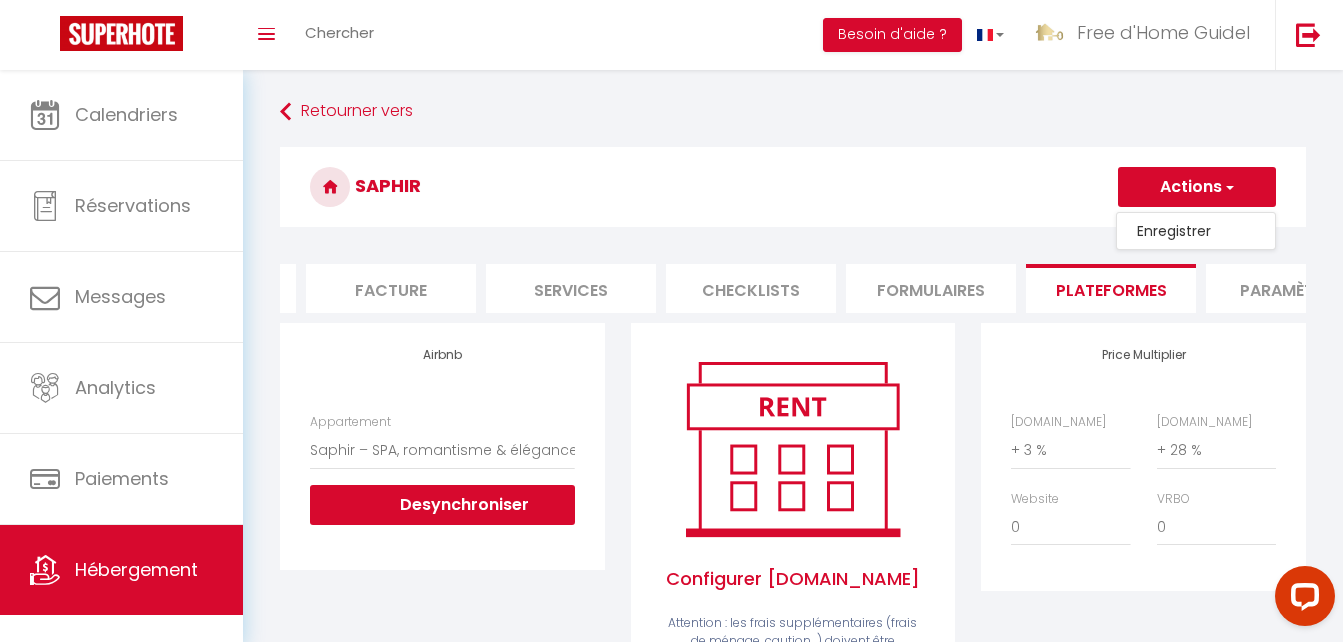 click on "Enregistrer" at bounding box center [1196, 231] 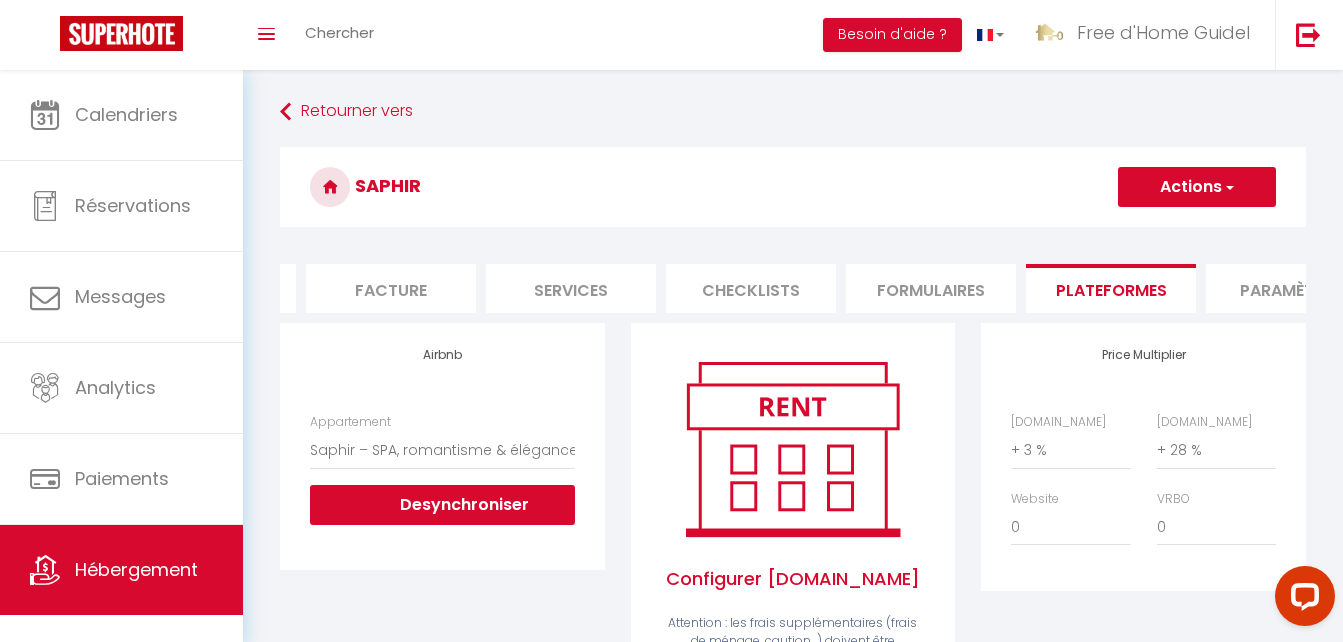click on "Actions" at bounding box center (1197, 187) 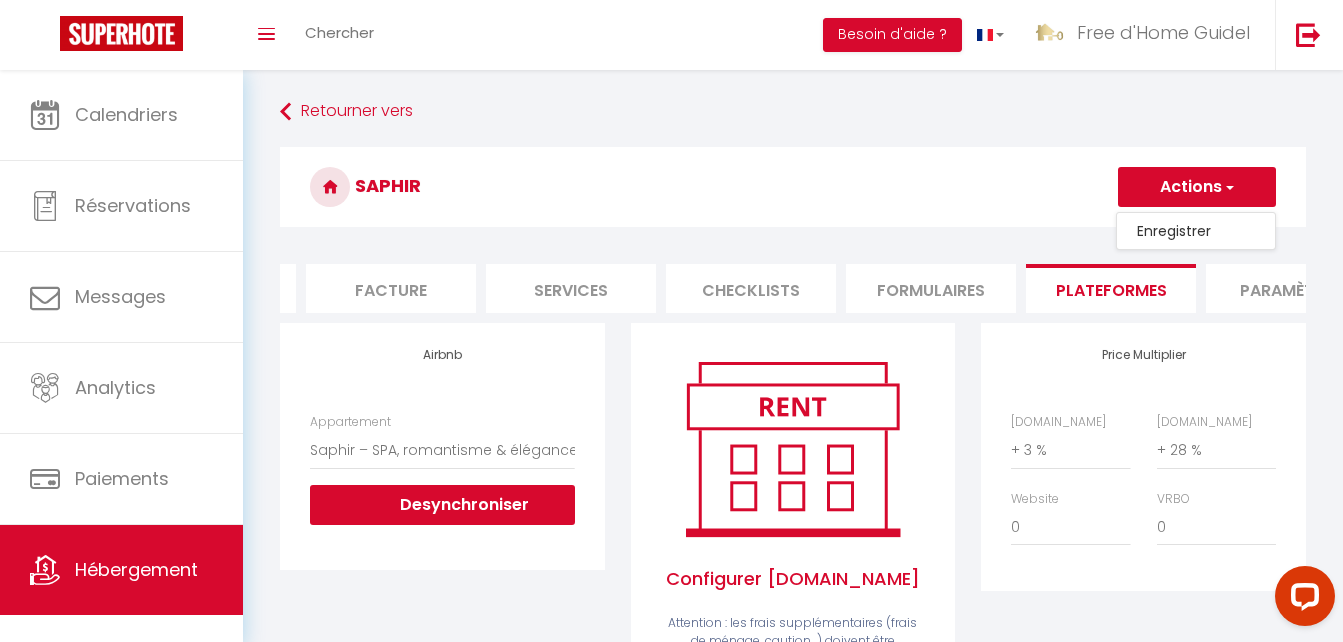 click on "Enregistrer" at bounding box center (1196, 231) 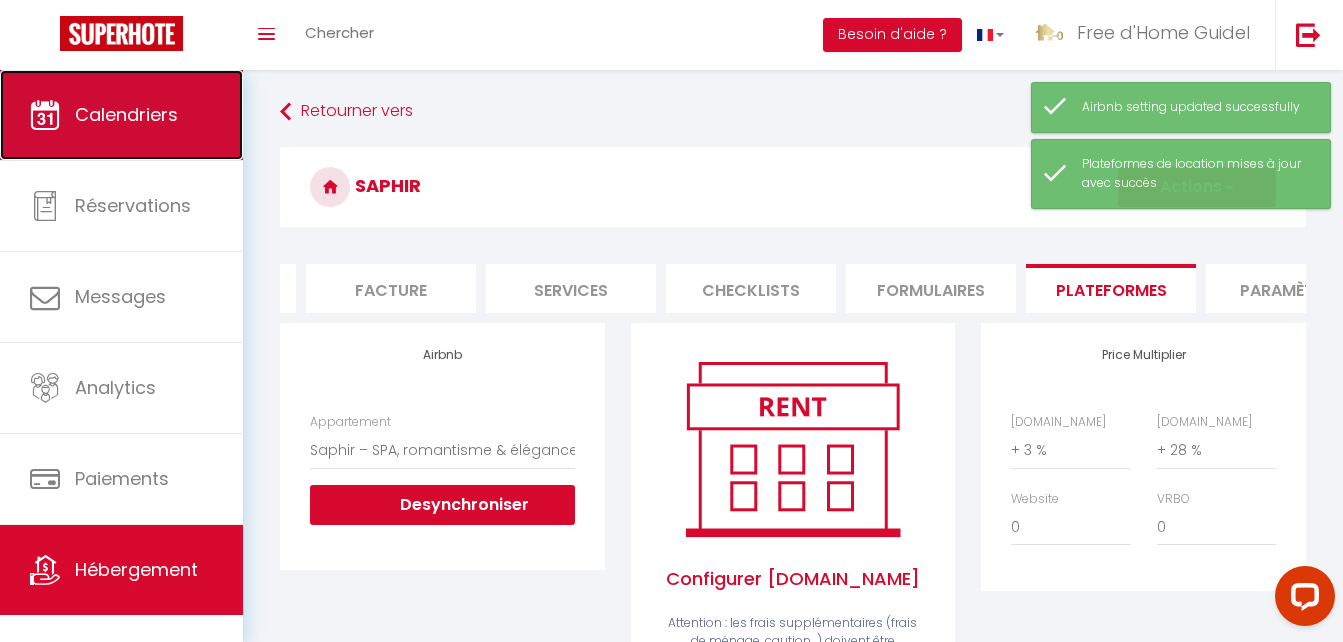 click on "Calendriers" at bounding box center (121, 115) 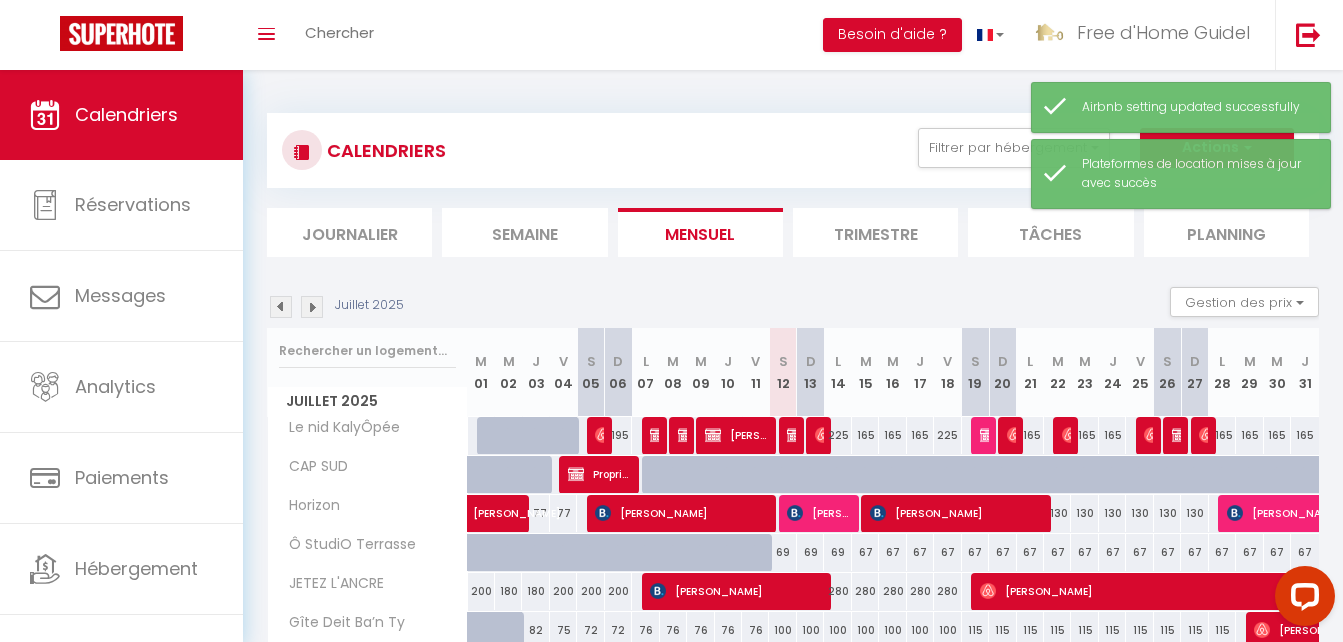 scroll, scrollTop: 100, scrollLeft: 0, axis: vertical 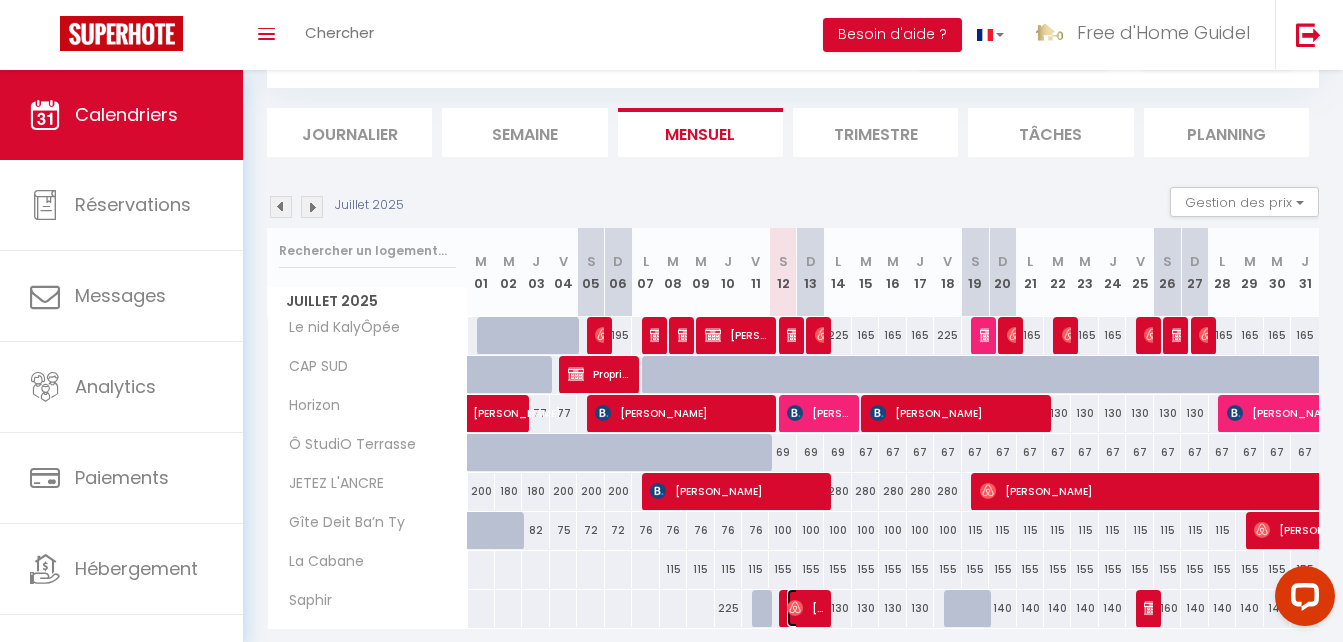 click on "[PERSON_NAME]" at bounding box center (805, 608) 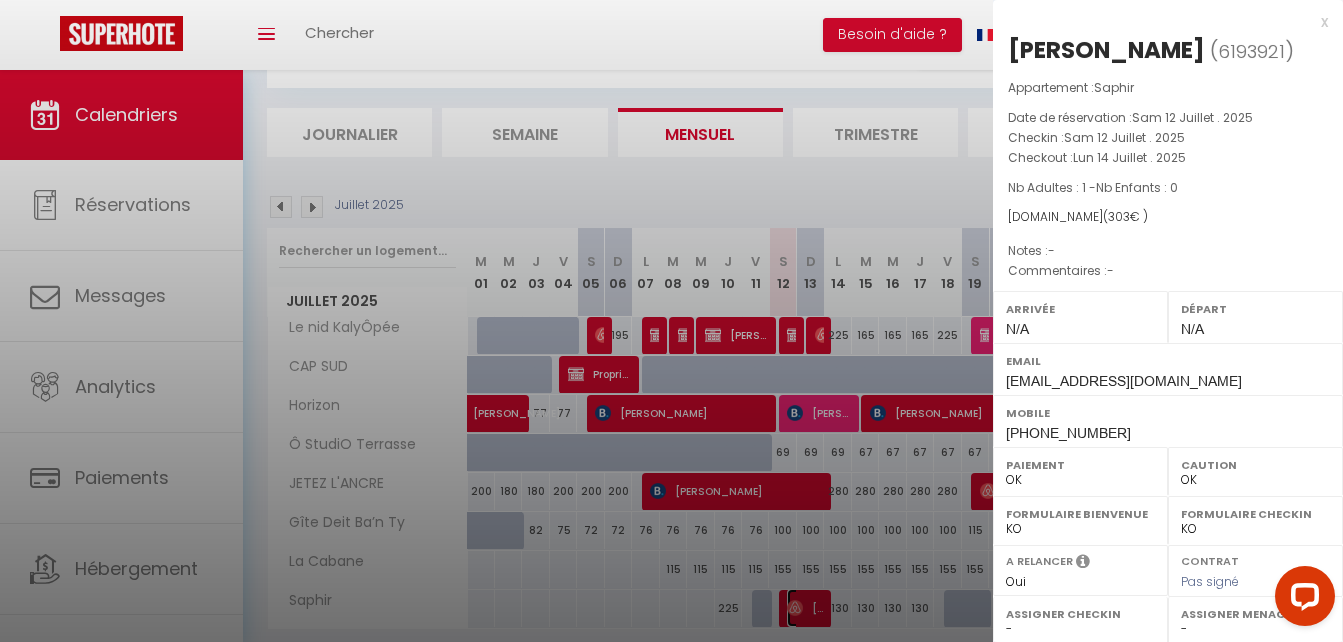 select on "16444" 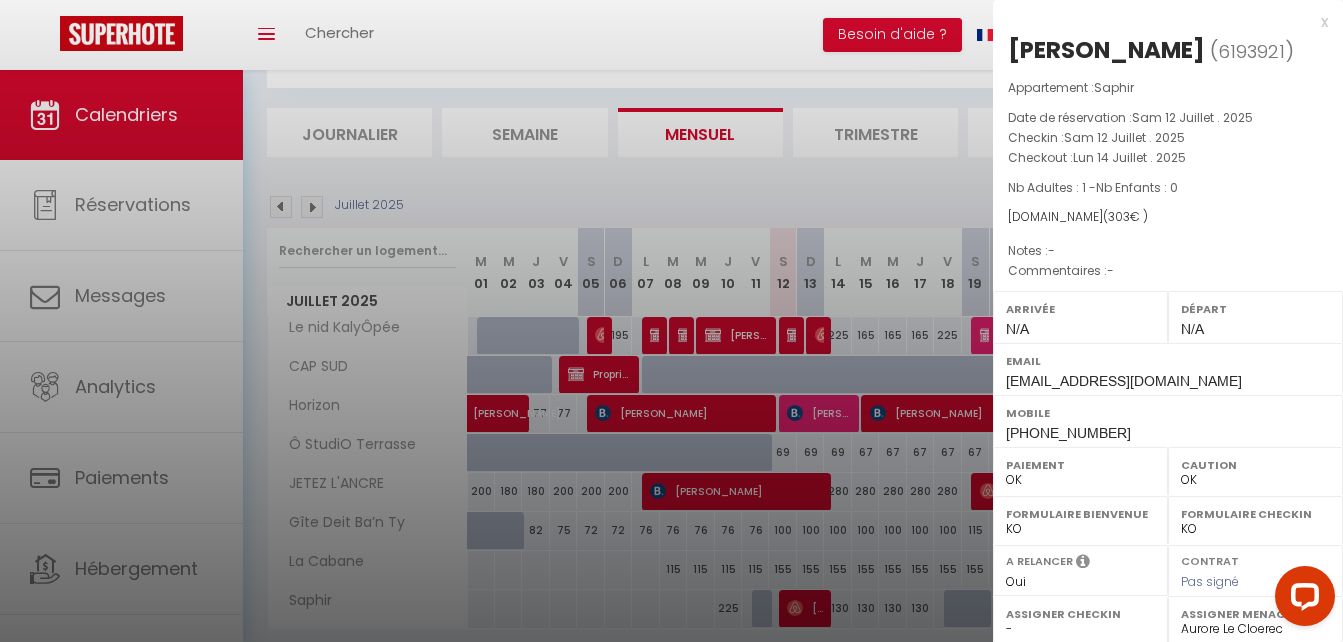 drag, startPoint x: 1052, startPoint y: 266, endPoint x: 1135, endPoint y: 281, distance: 84.34453 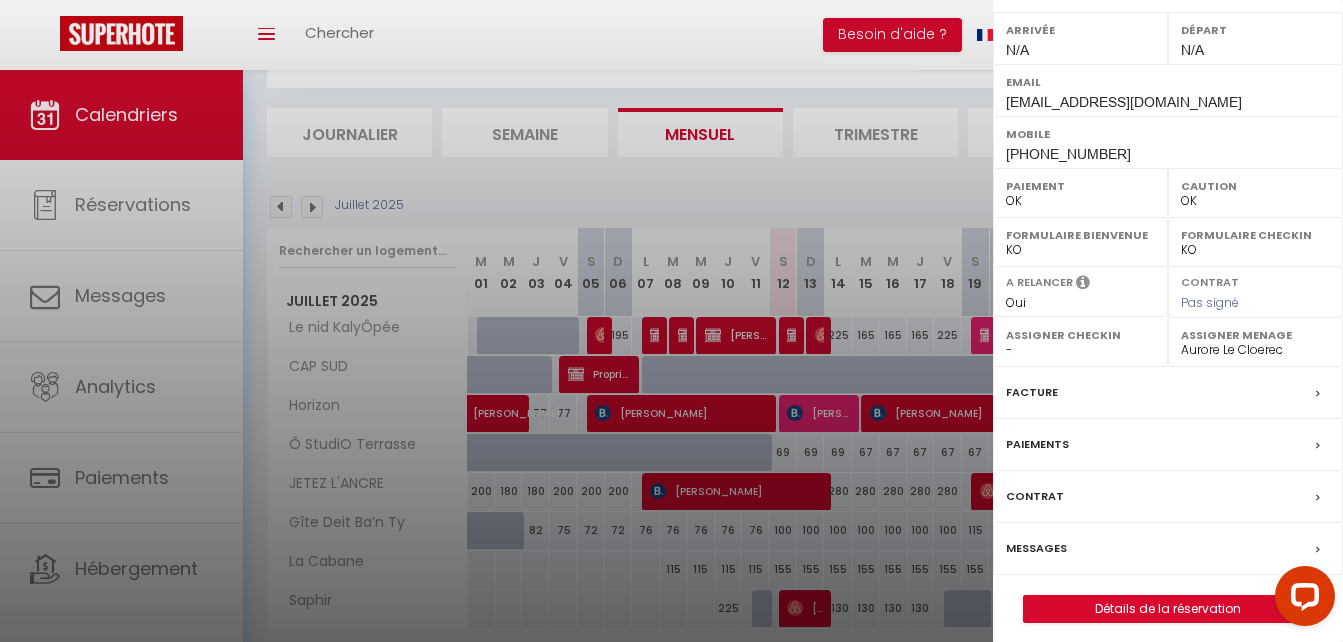scroll, scrollTop: 290, scrollLeft: 0, axis: vertical 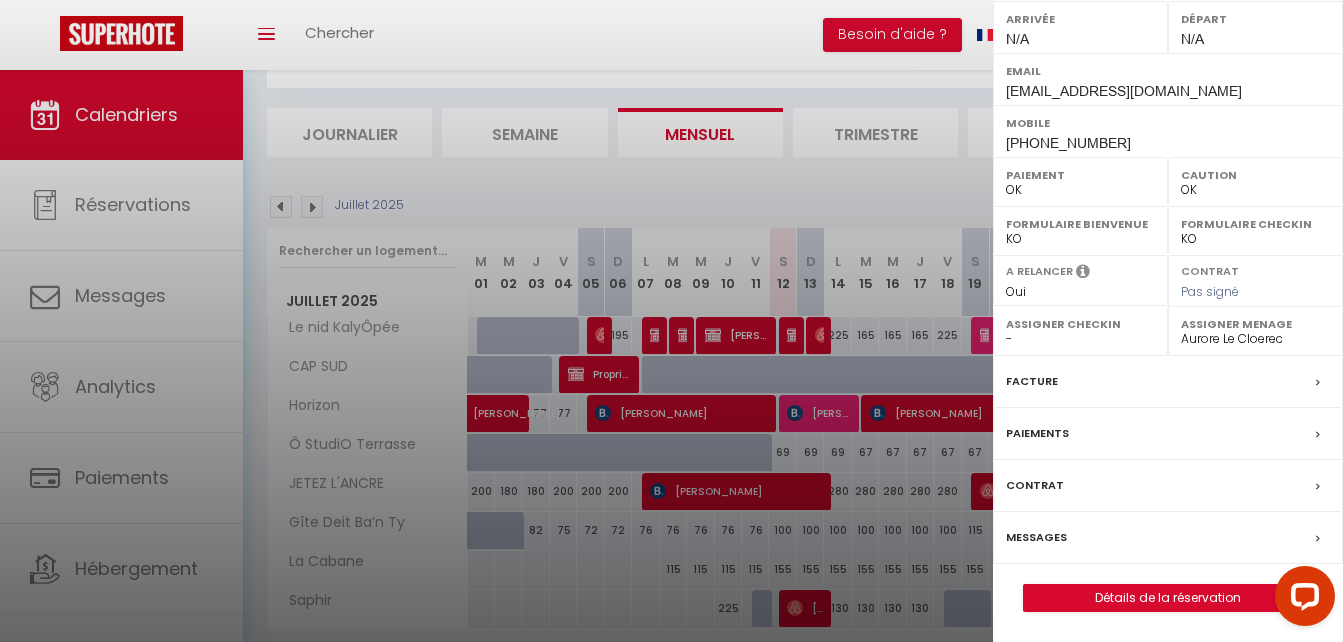 click on "Paiements" at bounding box center [1037, 433] 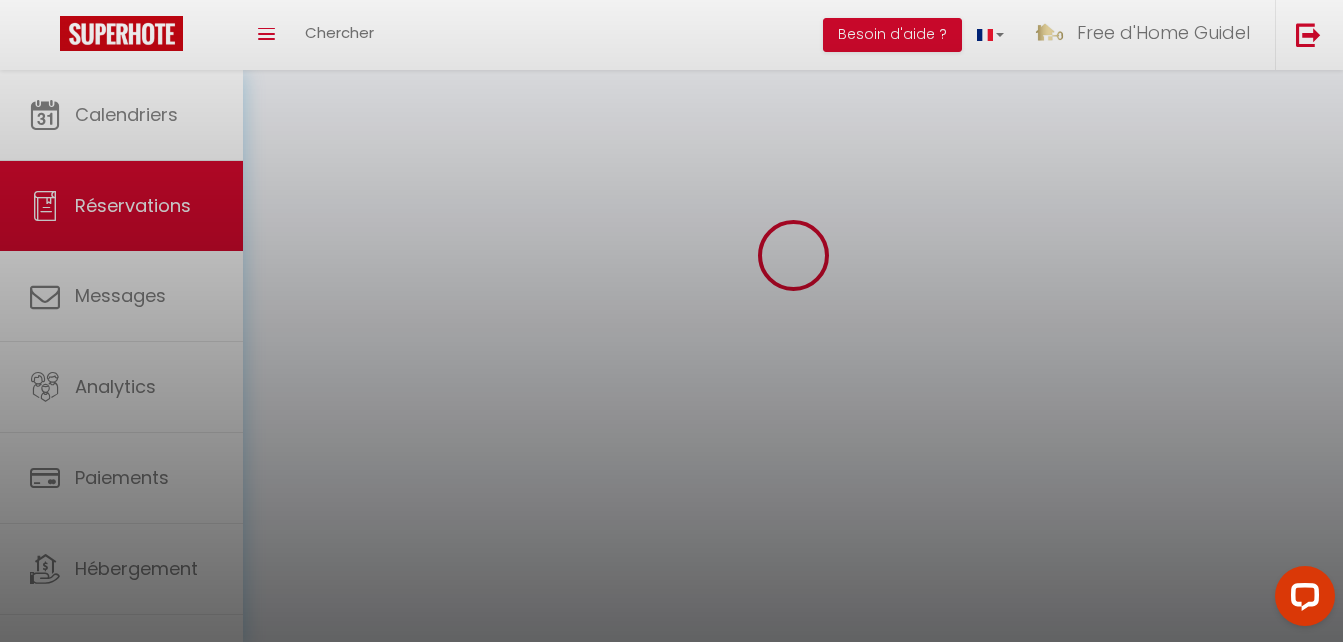 scroll, scrollTop: 0, scrollLeft: 0, axis: both 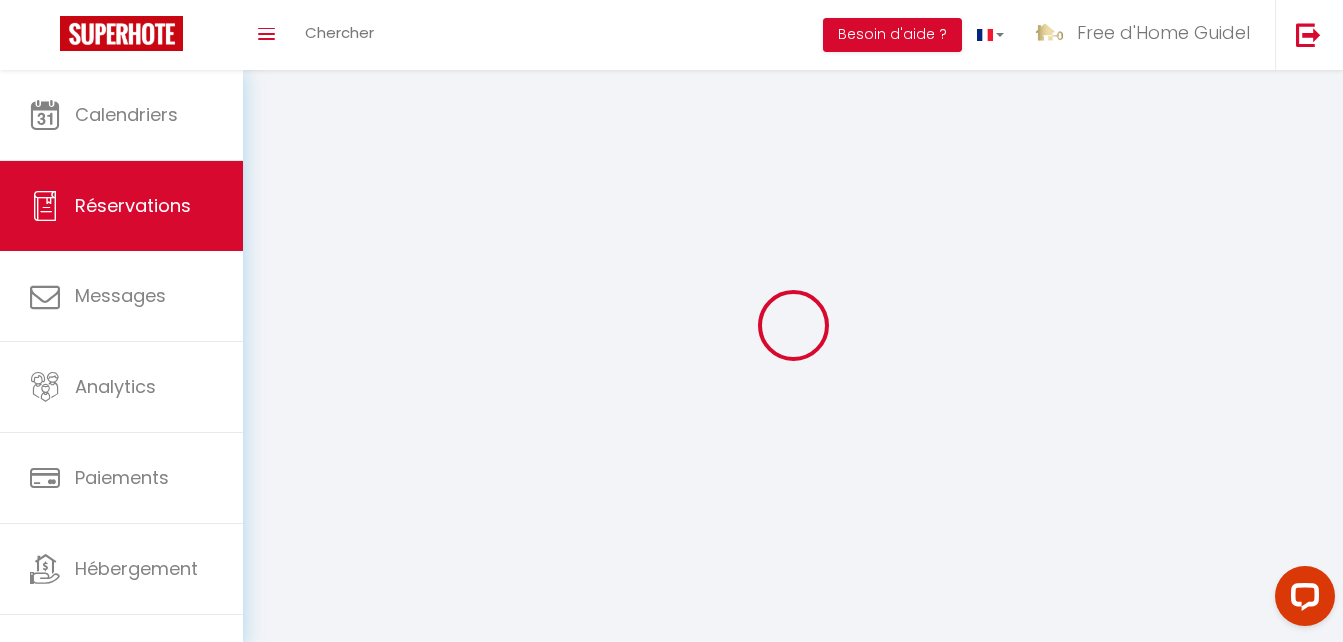 select 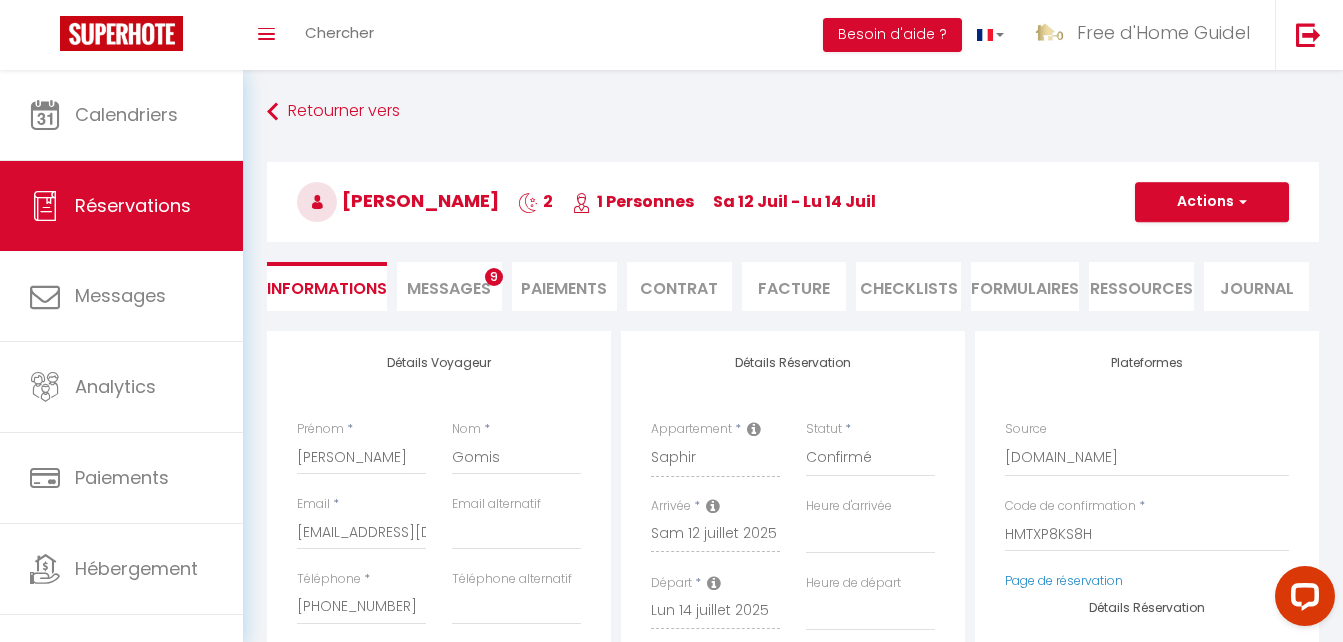 select 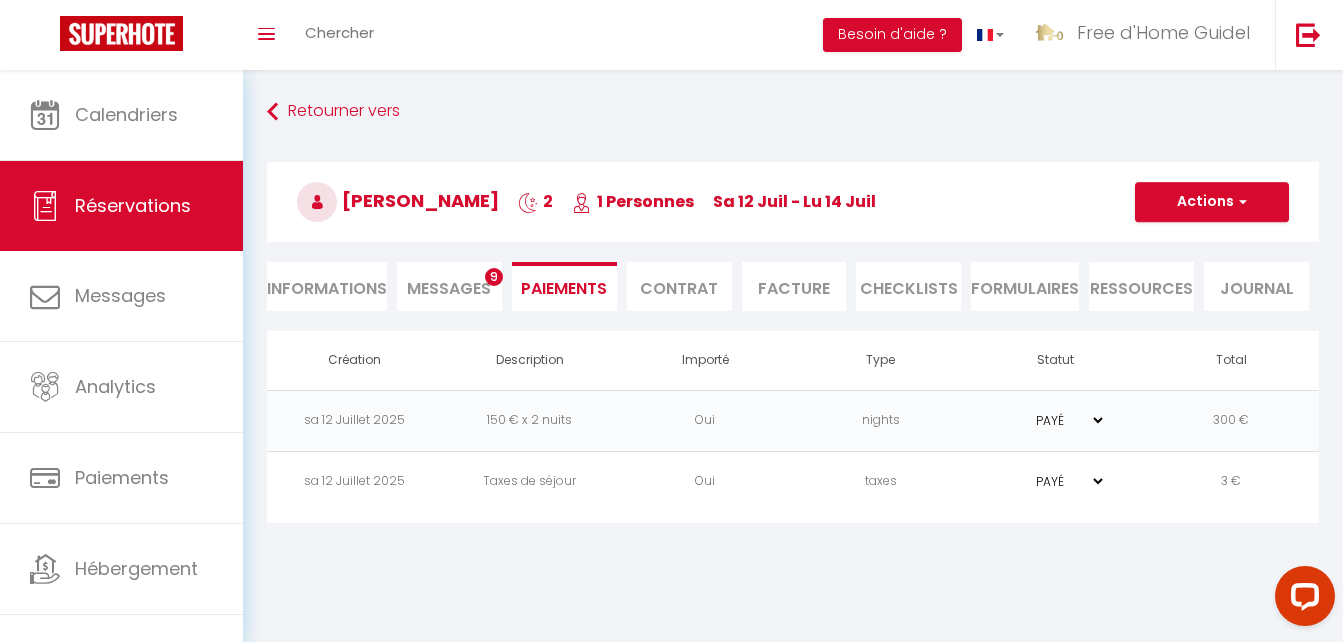 click on "Messages" at bounding box center [449, 288] 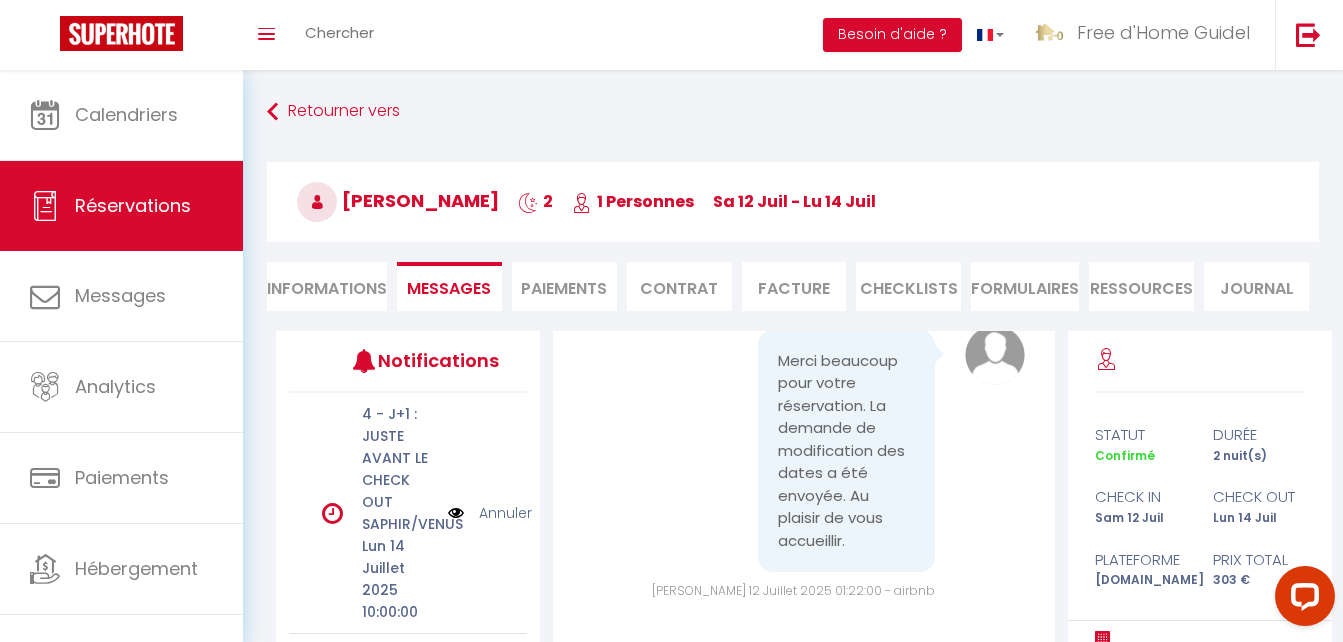 scroll, scrollTop: 5849, scrollLeft: 0, axis: vertical 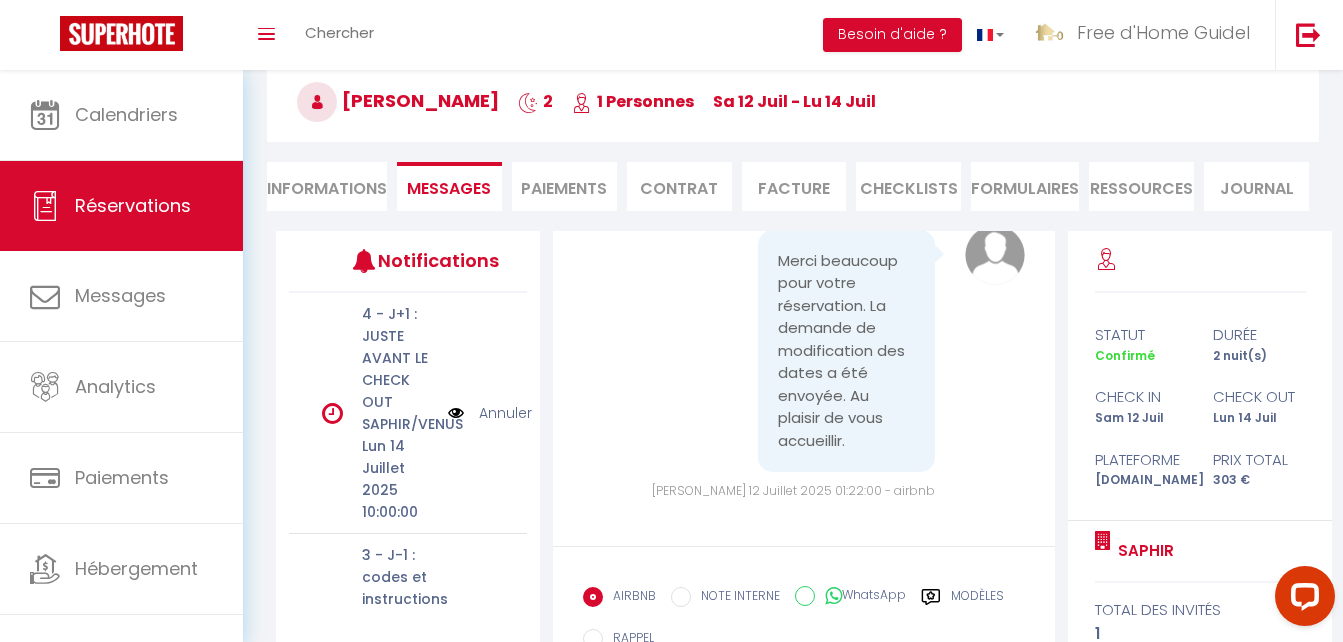 click on "Informations" at bounding box center [327, 186] 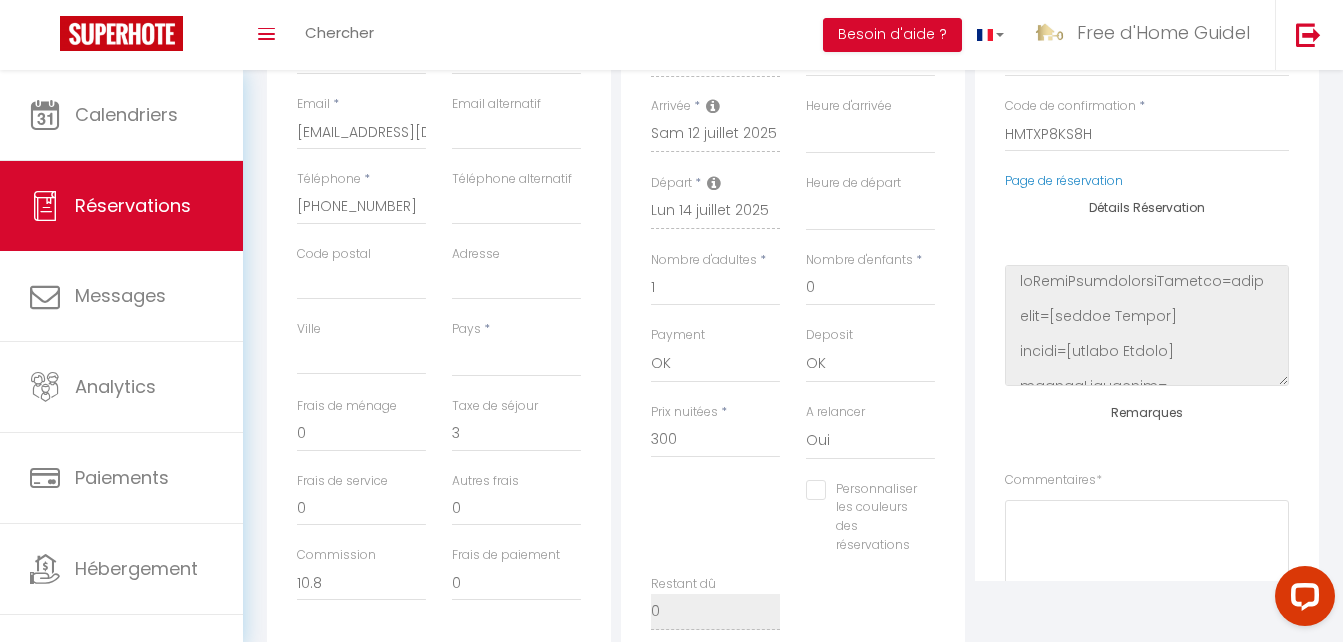 scroll, scrollTop: 500, scrollLeft: 0, axis: vertical 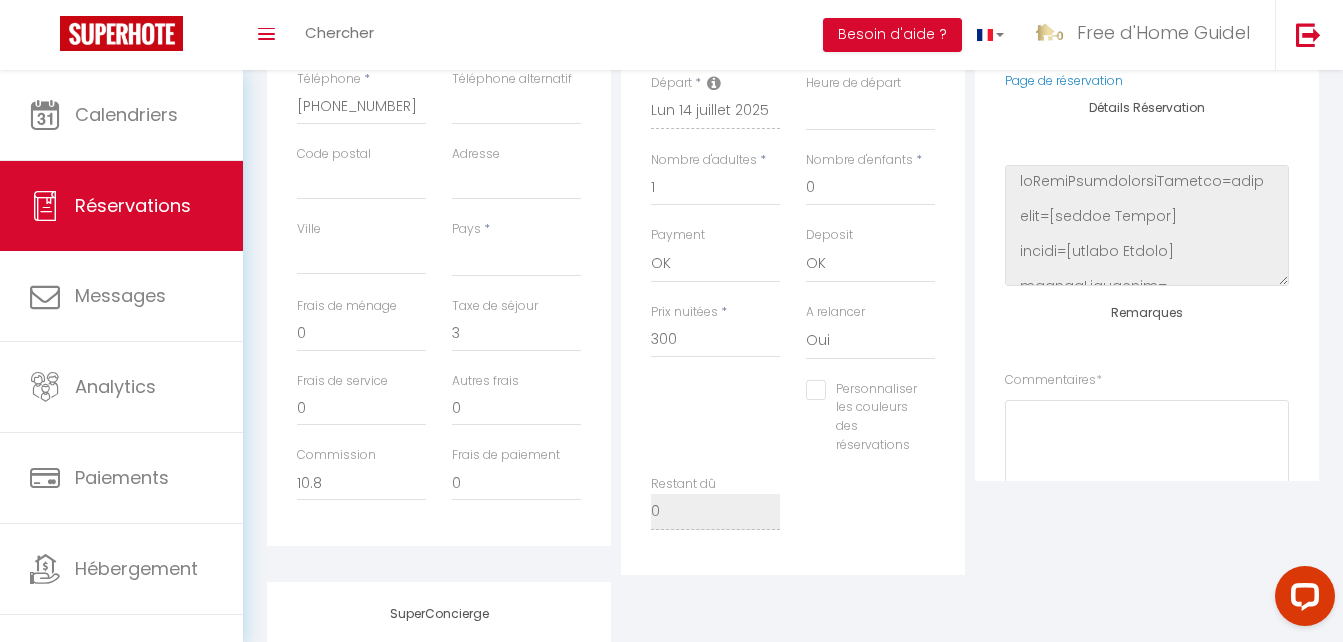 select 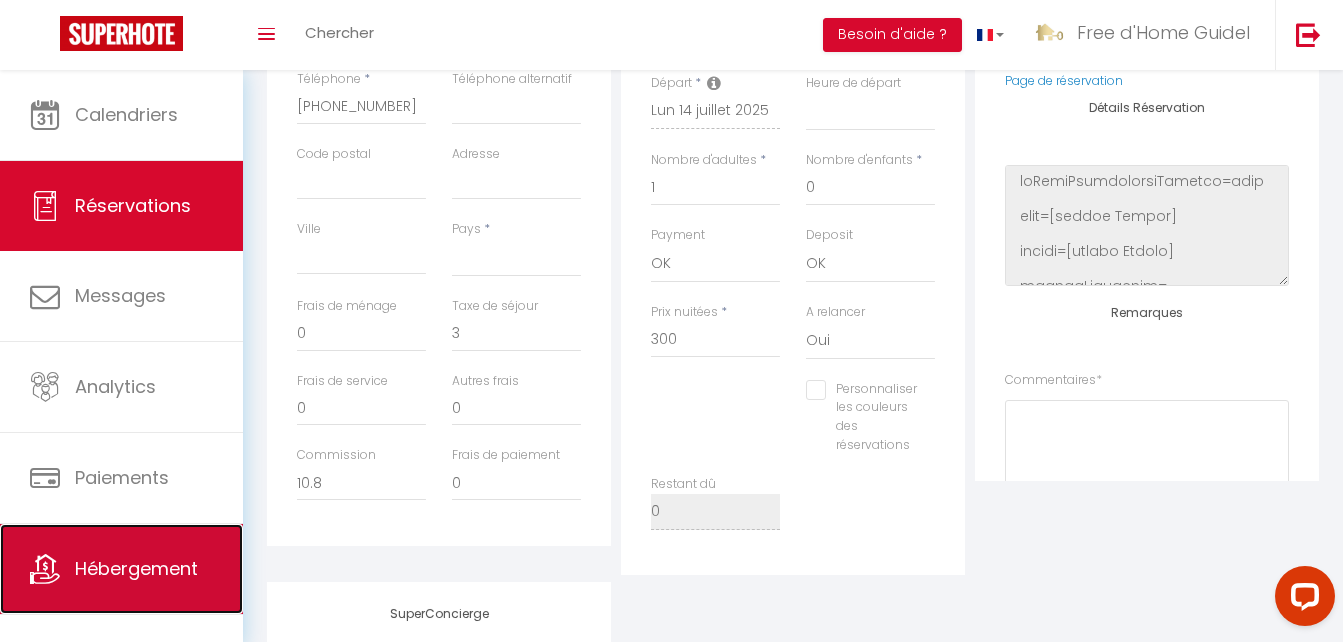 click on "Hébergement" at bounding box center (136, 568) 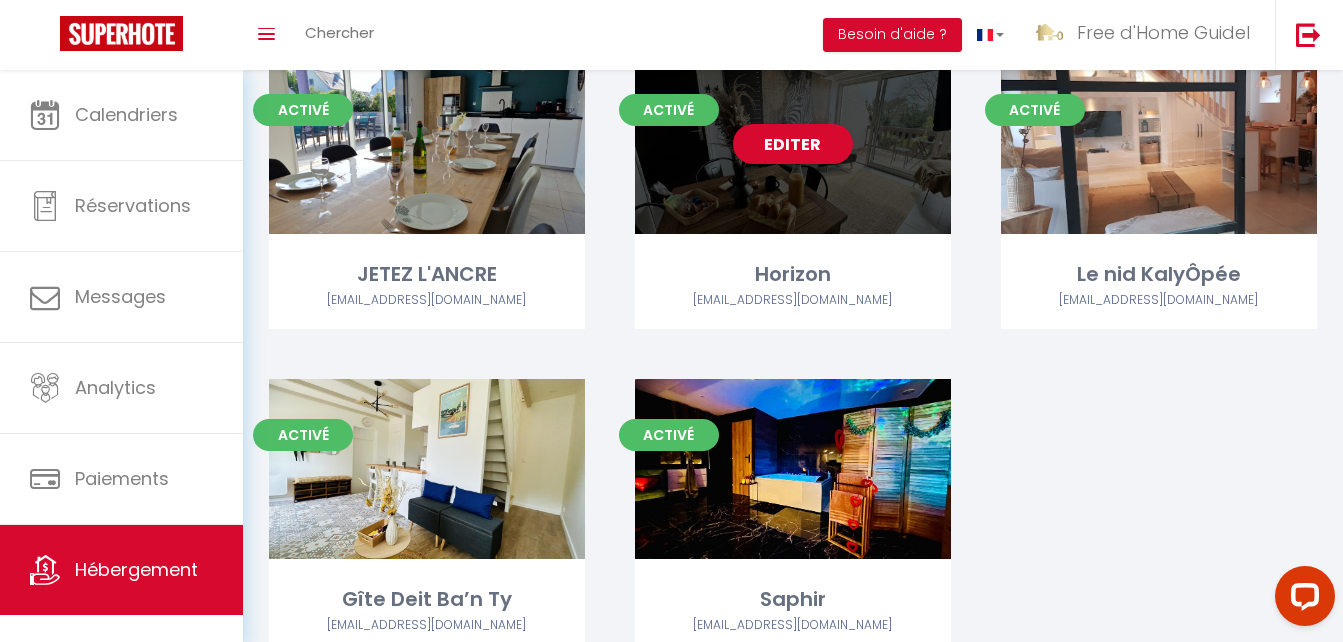 scroll, scrollTop: 500, scrollLeft: 0, axis: vertical 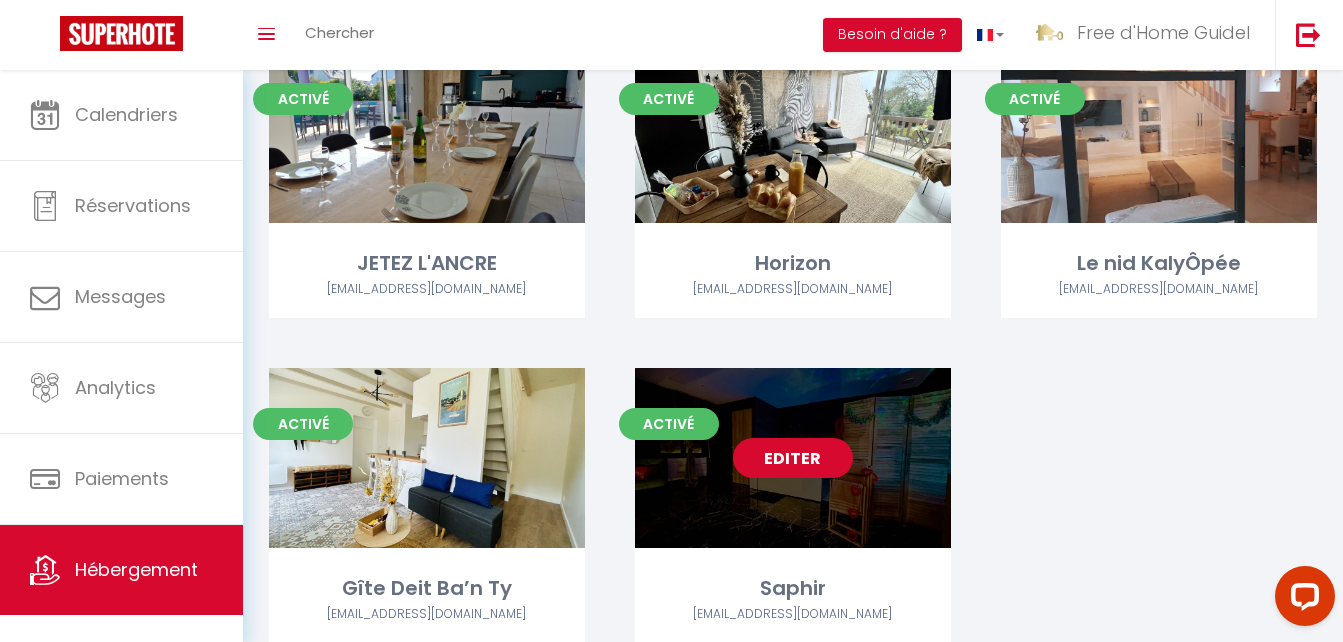 click on "Editer" at bounding box center (793, 458) 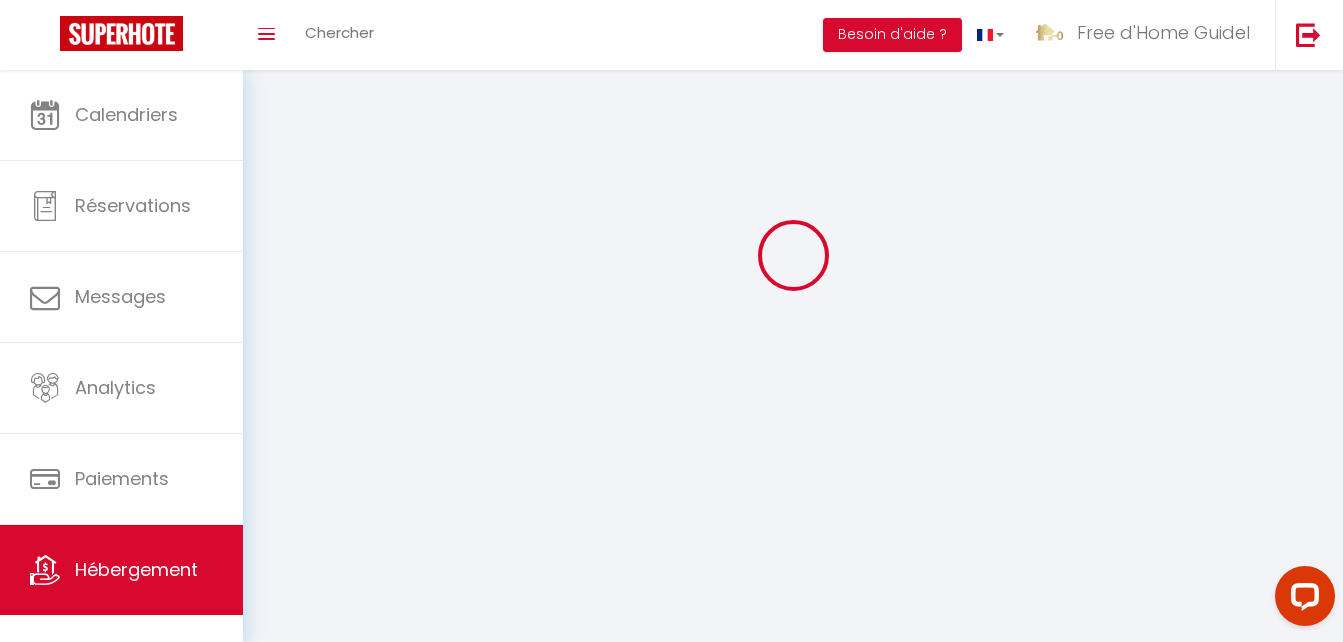scroll, scrollTop: 0, scrollLeft: 0, axis: both 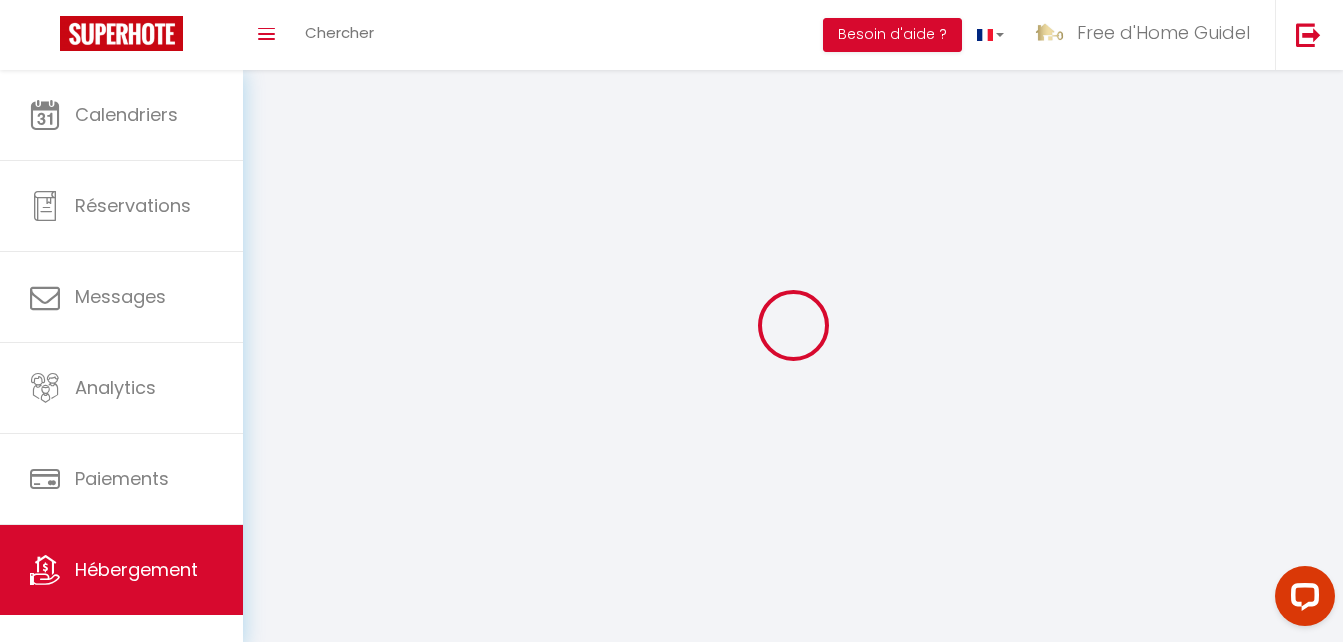 select 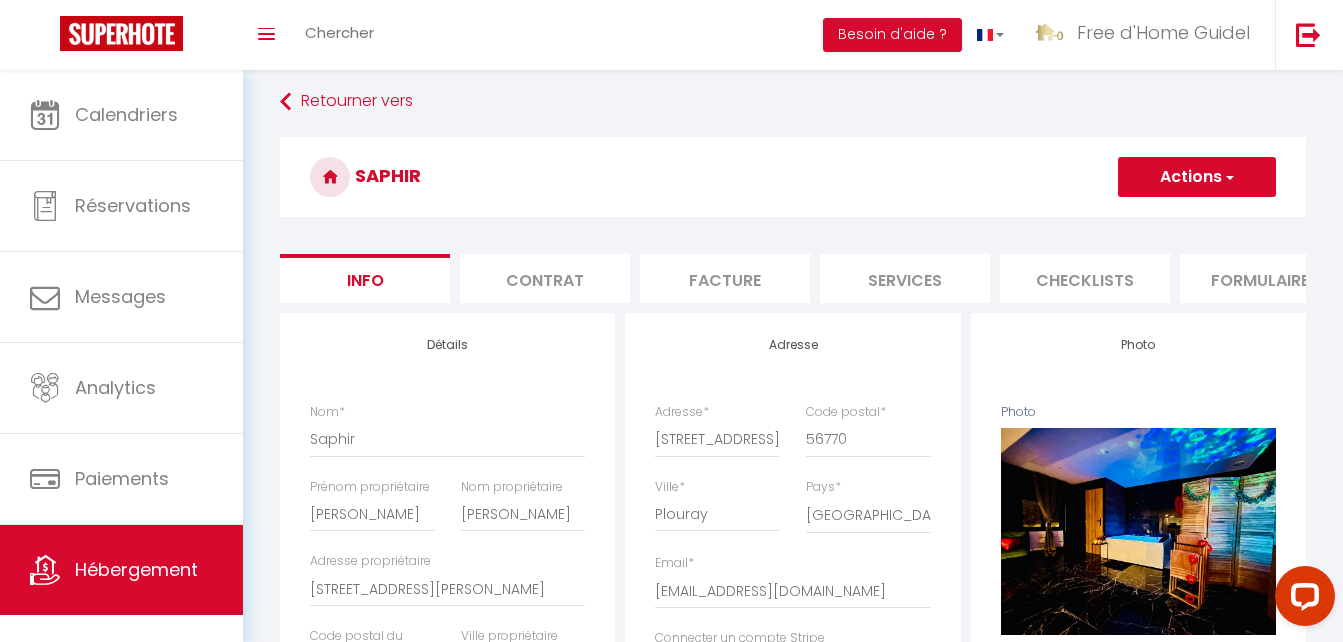 scroll, scrollTop: 0, scrollLeft: 0, axis: both 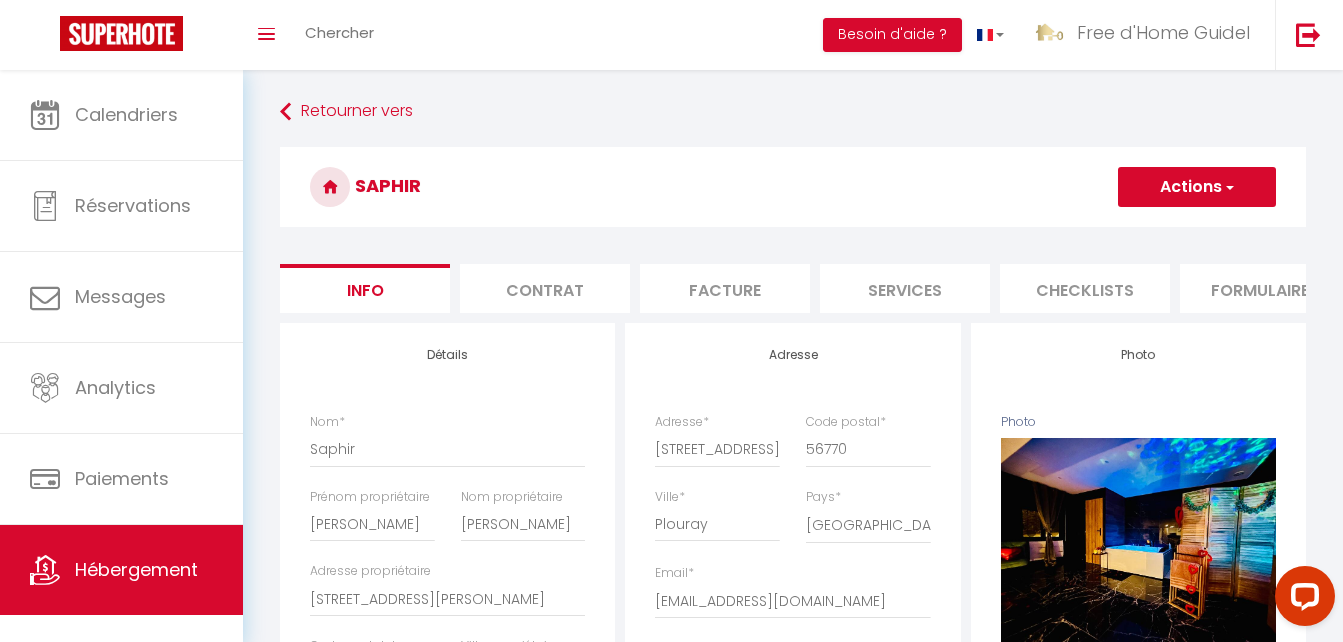 click on "Actions" at bounding box center [1197, 187] 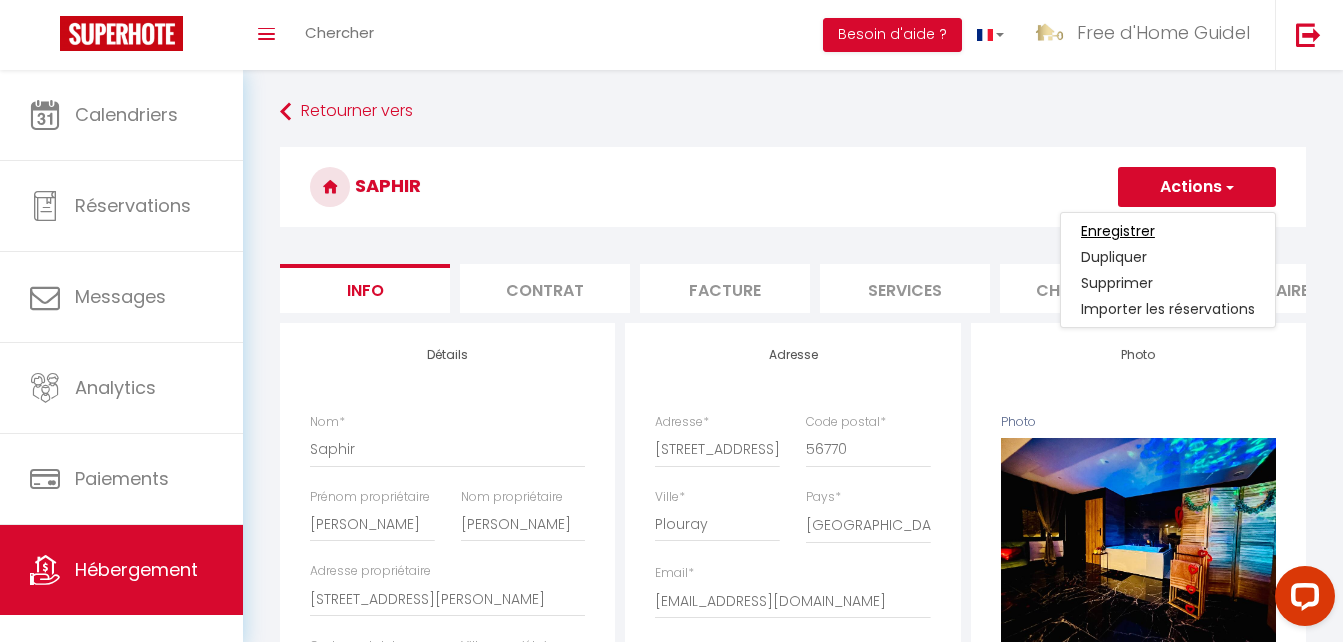 click on "Enregistrer" at bounding box center (1118, 231) 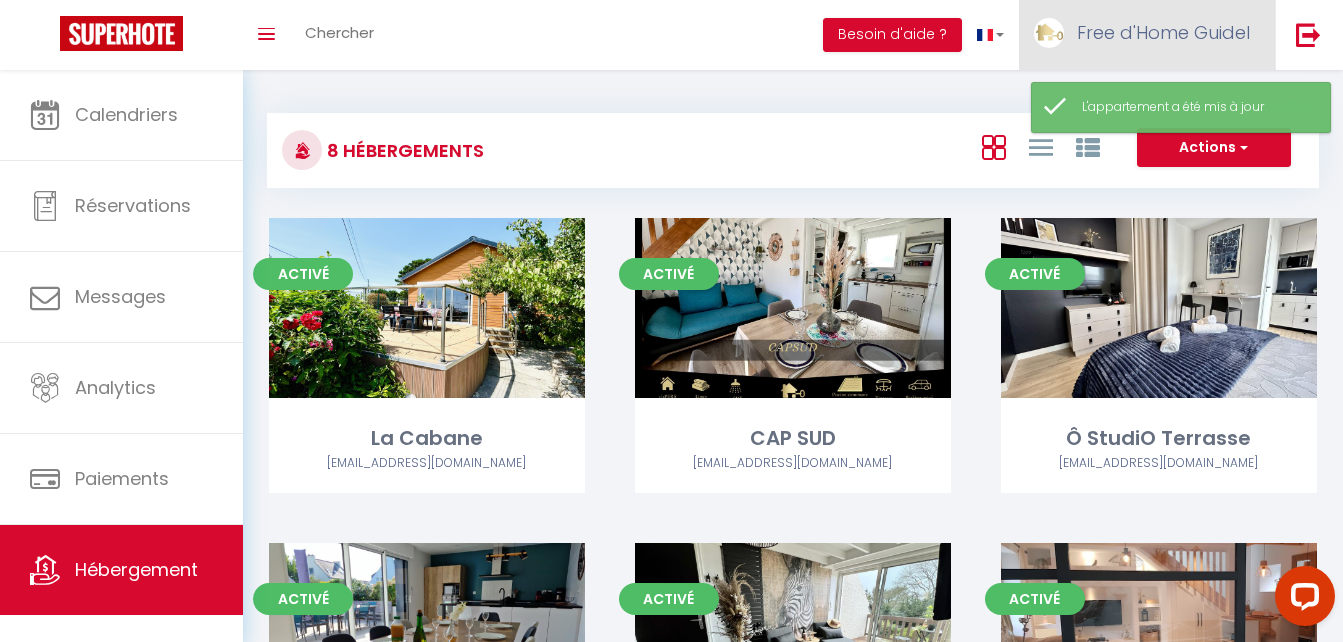click on "Free d'Home Guidel" at bounding box center (1163, 32) 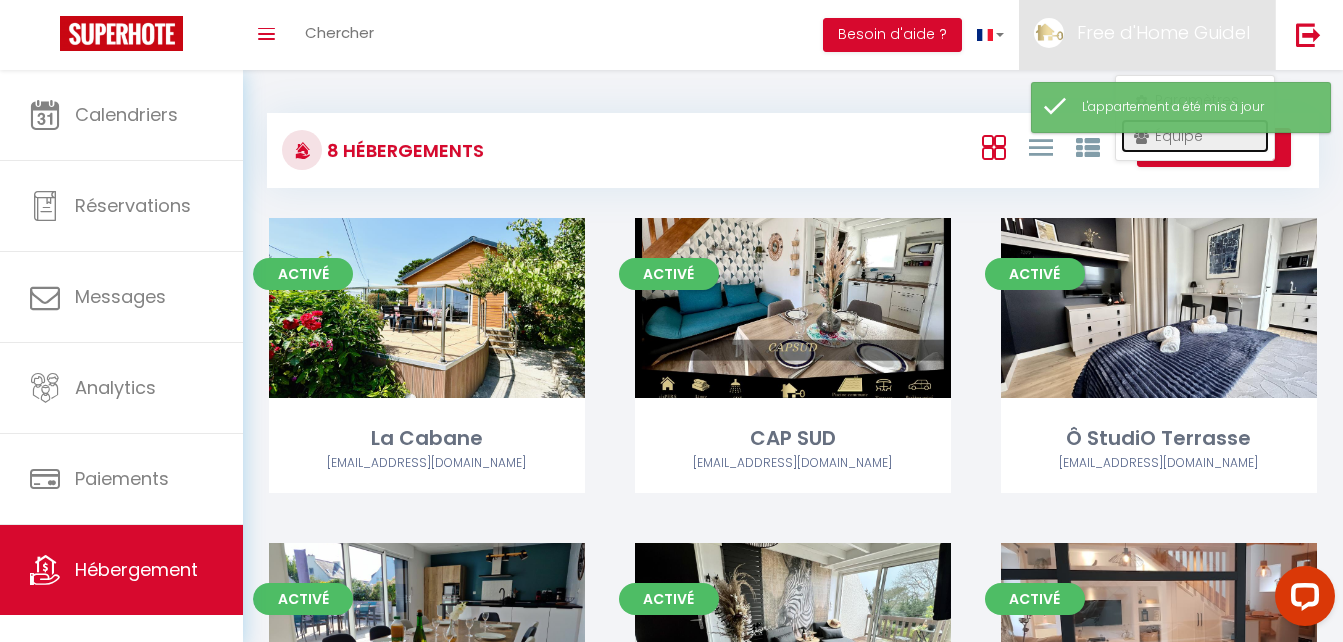 click on "Équipe" at bounding box center (1195, 136) 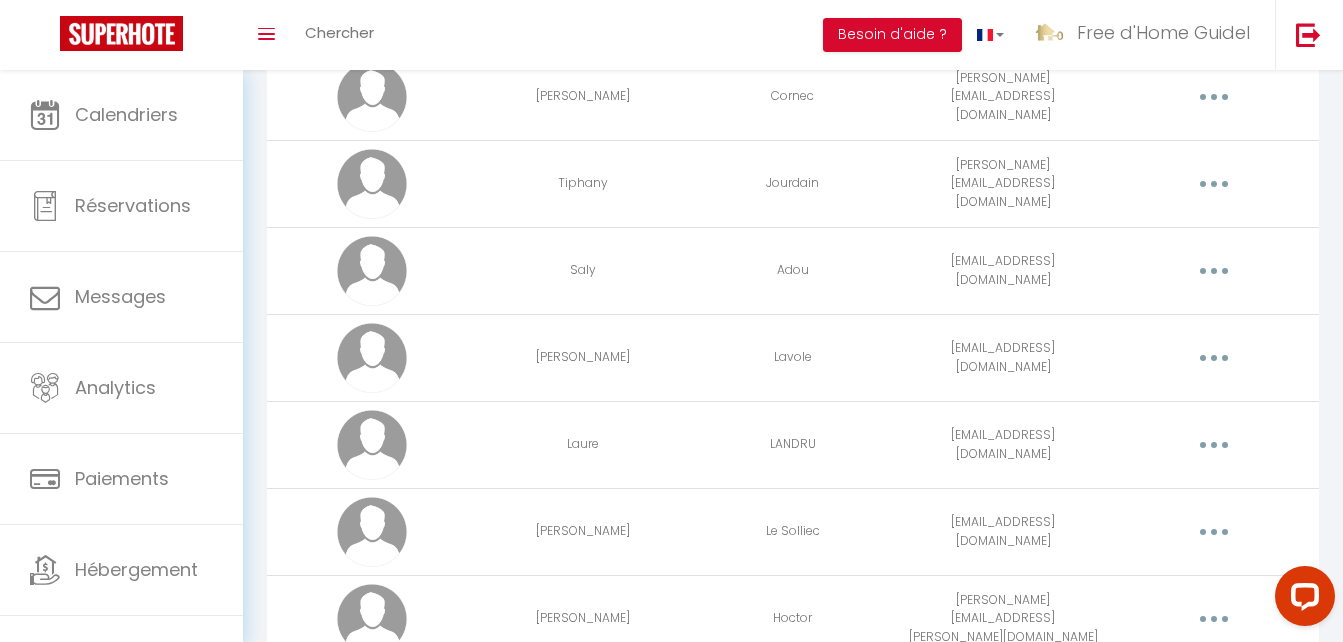 scroll, scrollTop: 1052, scrollLeft: 0, axis: vertical 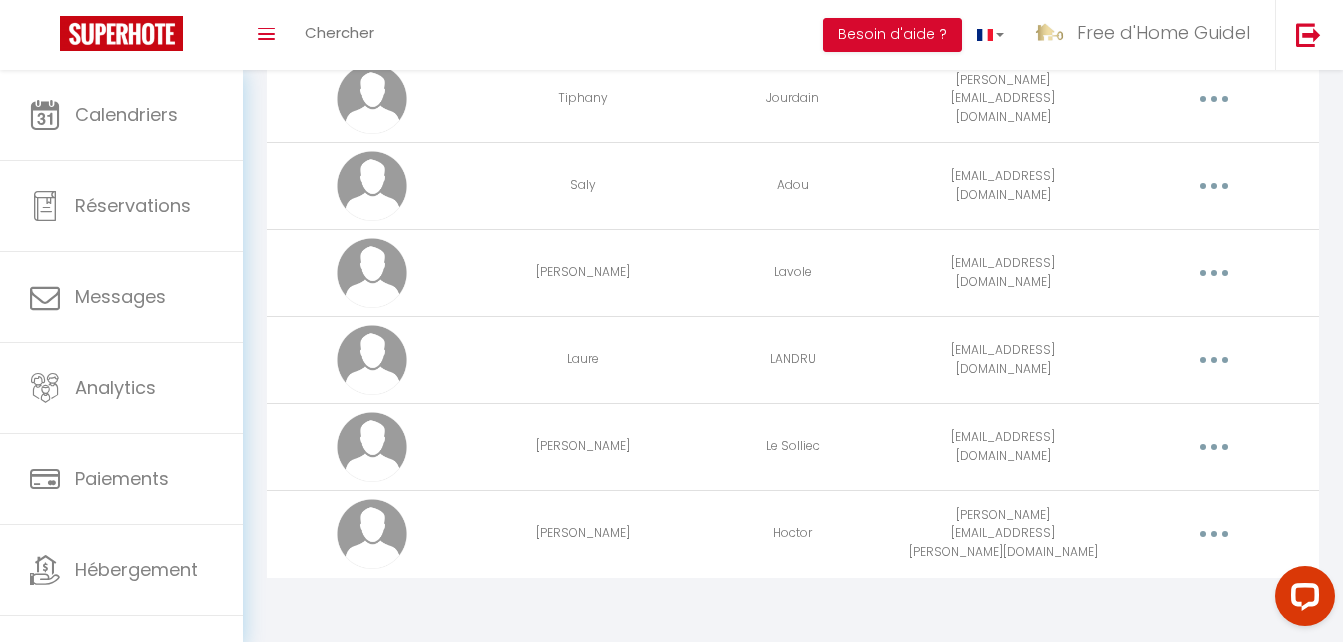 click at bounding box center [1214, 534] 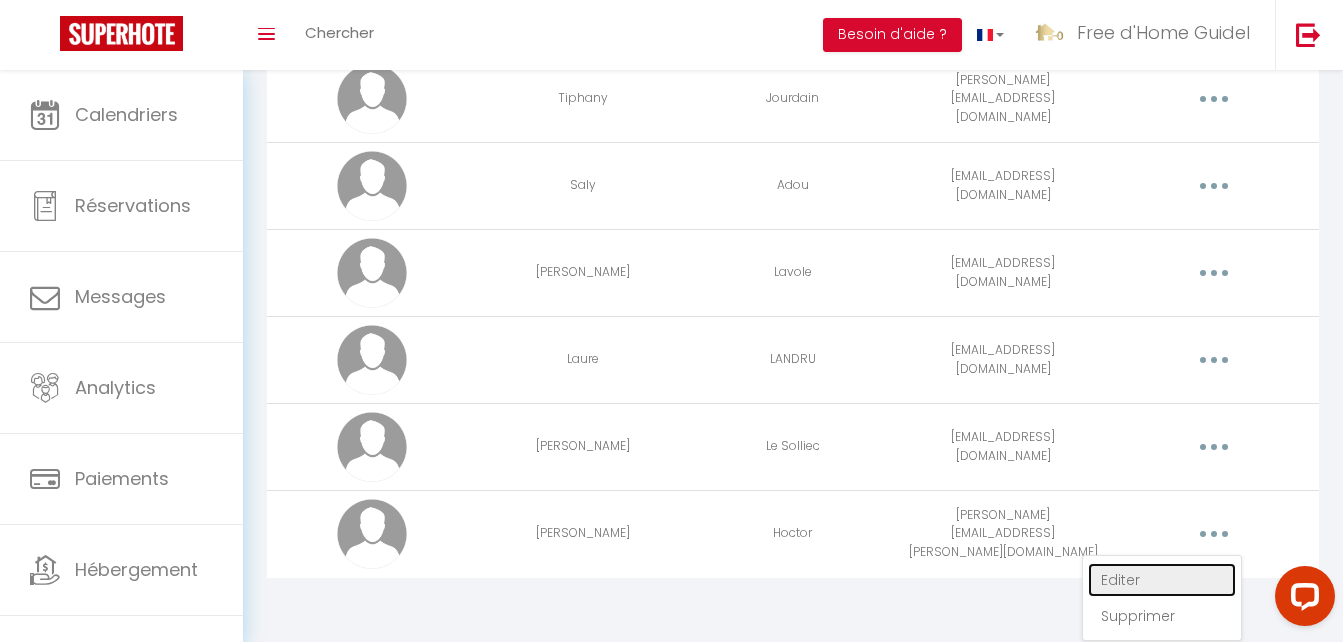 click on "Editer" at bounding box center (1162, 580) 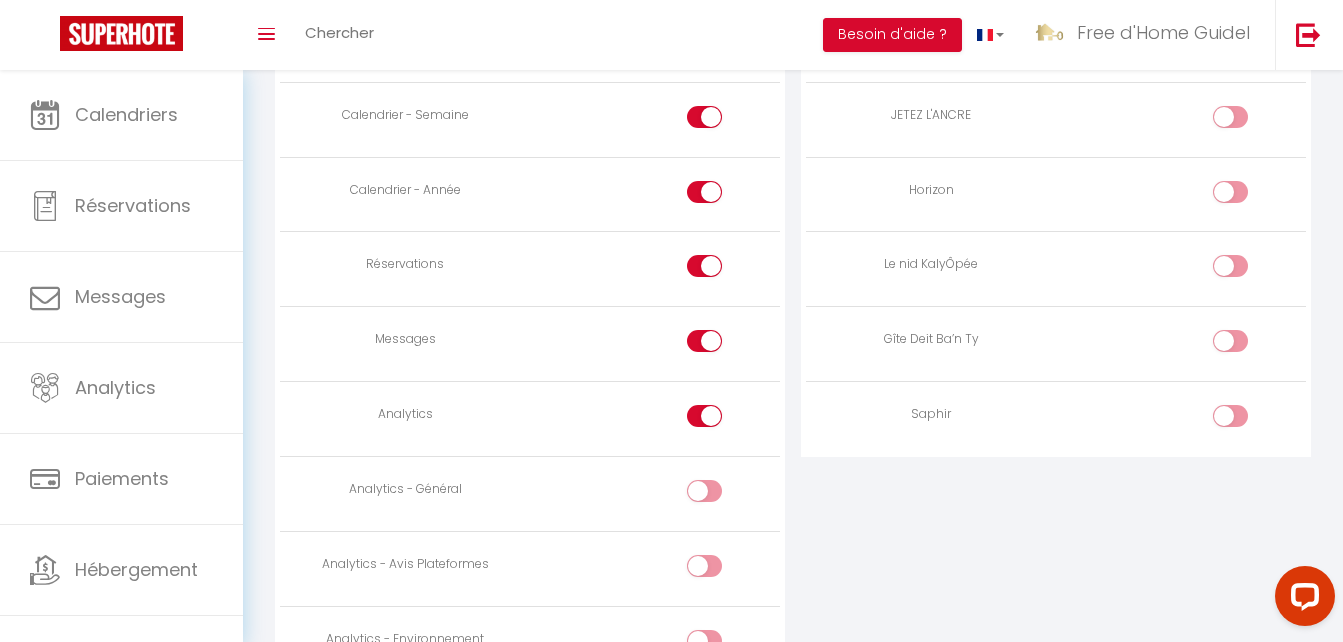 scroll, scrollTop: 1410, scrollLeft: 0, axis: vertical 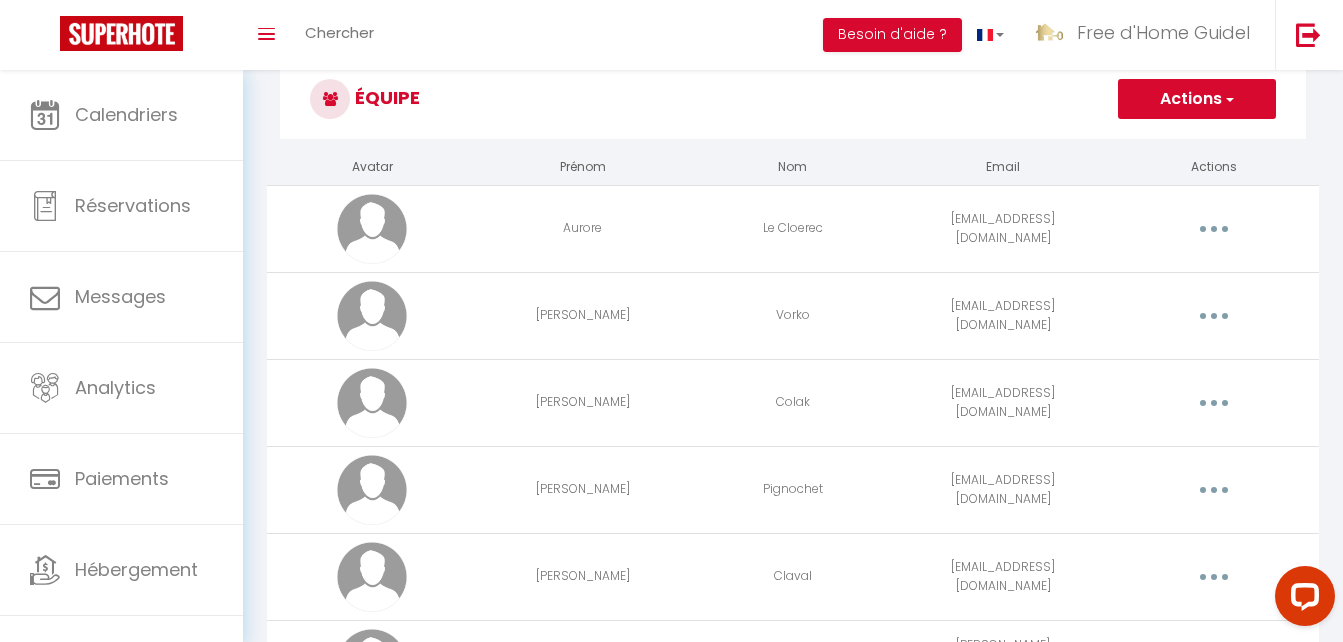 click at bounding box center [1214, 229] 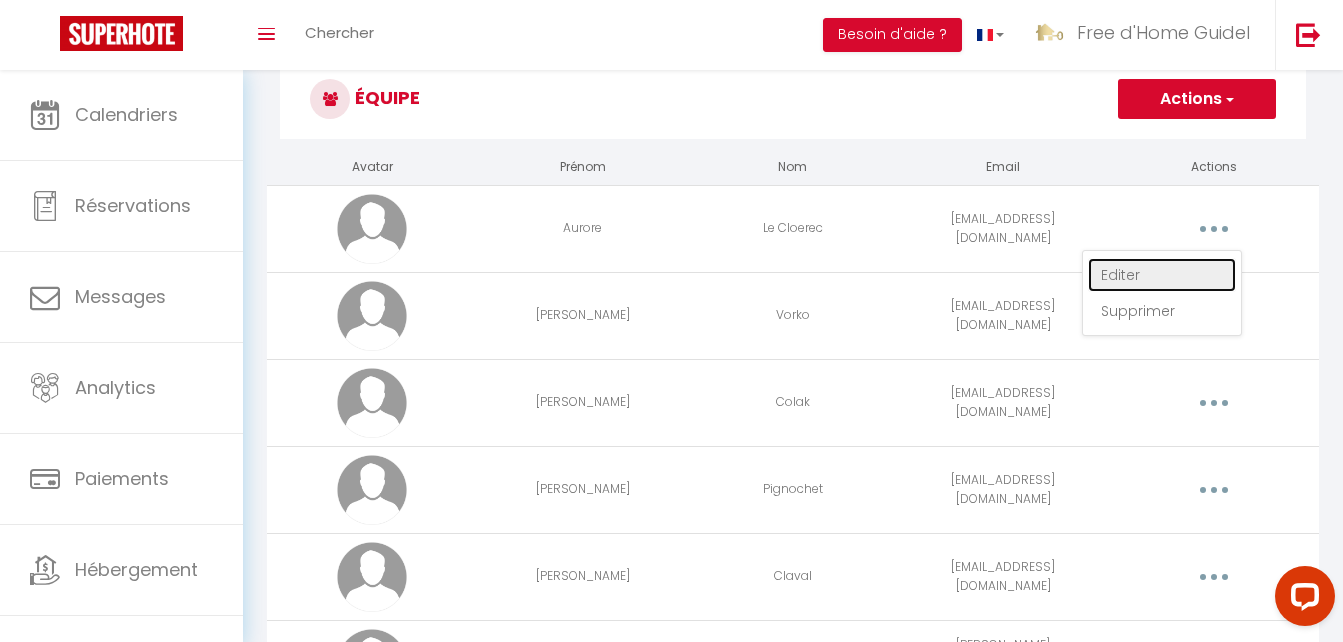 click on "Editer" at bounding box center (1162, 275) 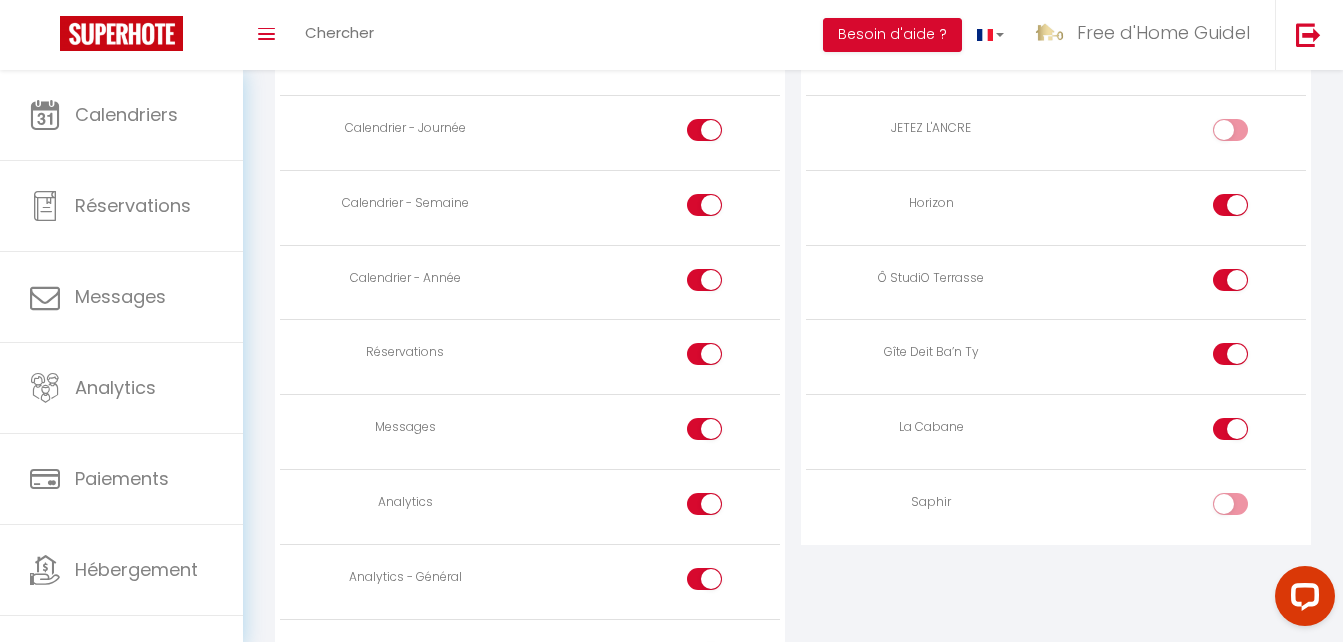 scroll, scrollTop: 1310, scrollLeft: 0, axis: vertical 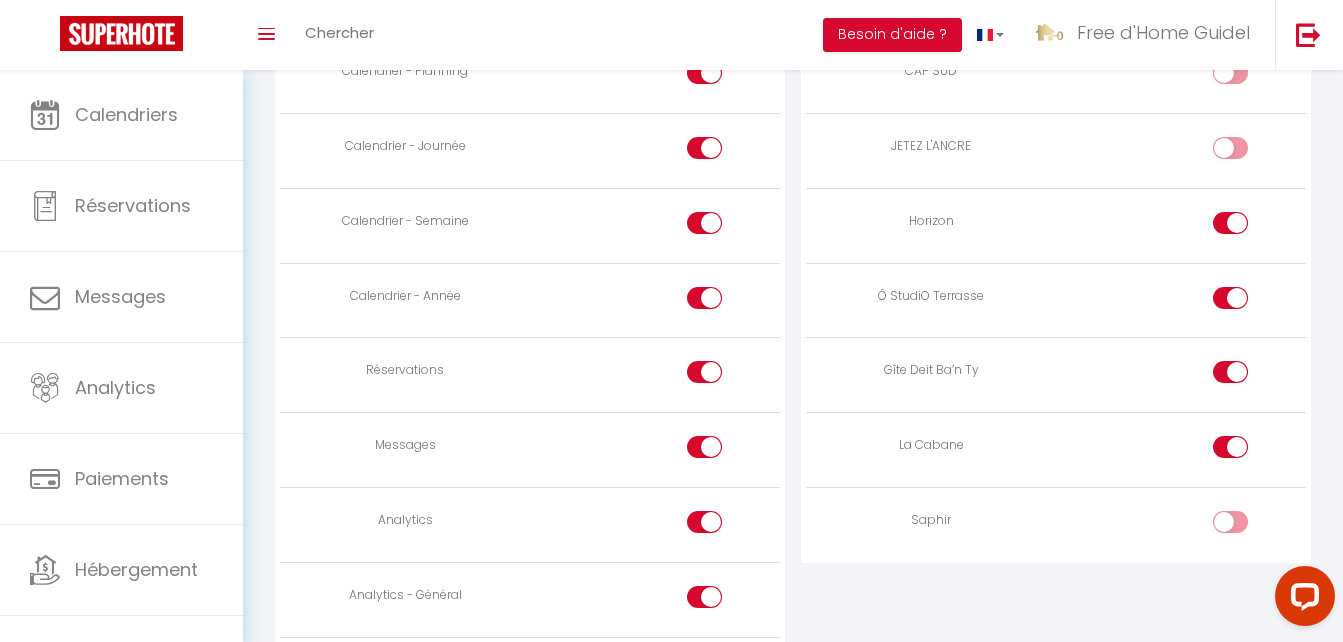 click at bounding box center [1247, 526] 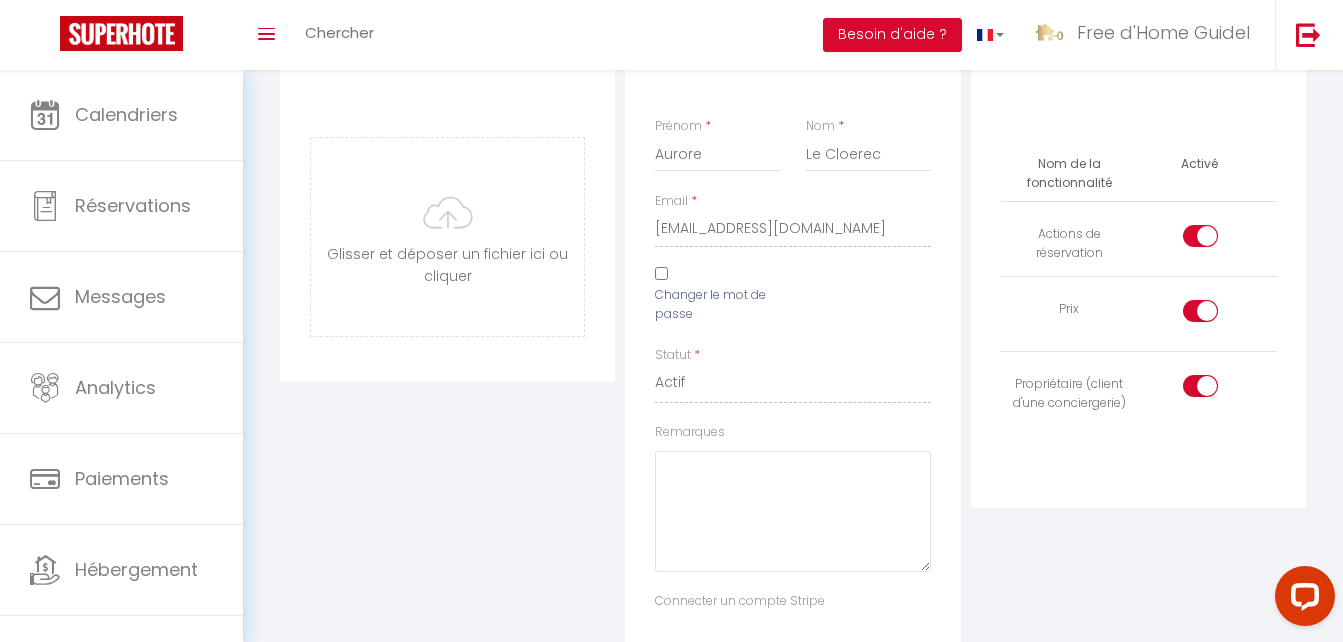 scroll, scrollTop: 0, scrollLeft: 0, axis: both 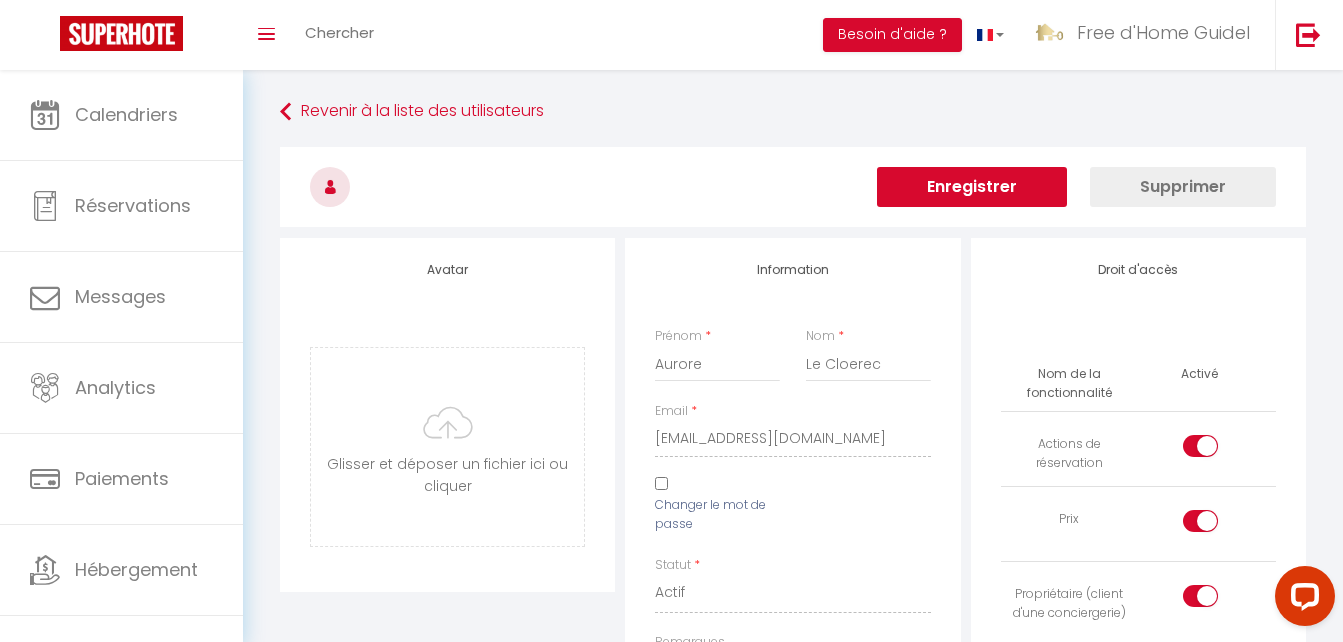 click on "Enregistrer" at bounding box center (972, 187) 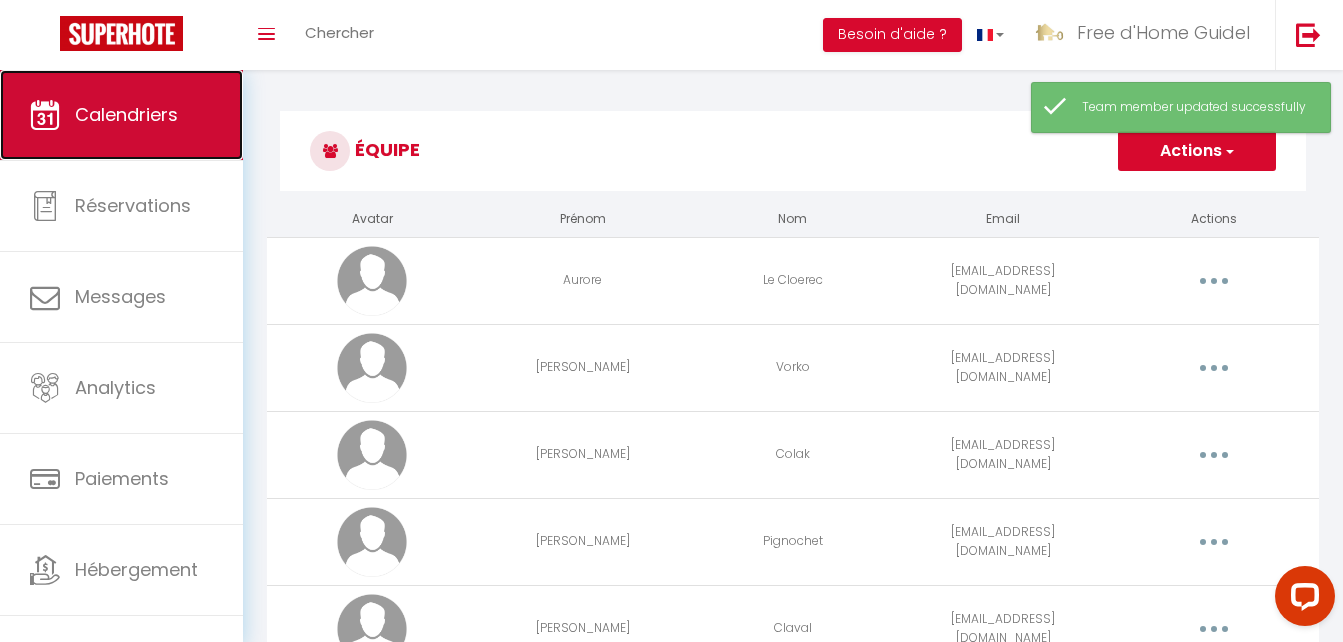 click on "Calendriers" at bounding box center [121, 115] 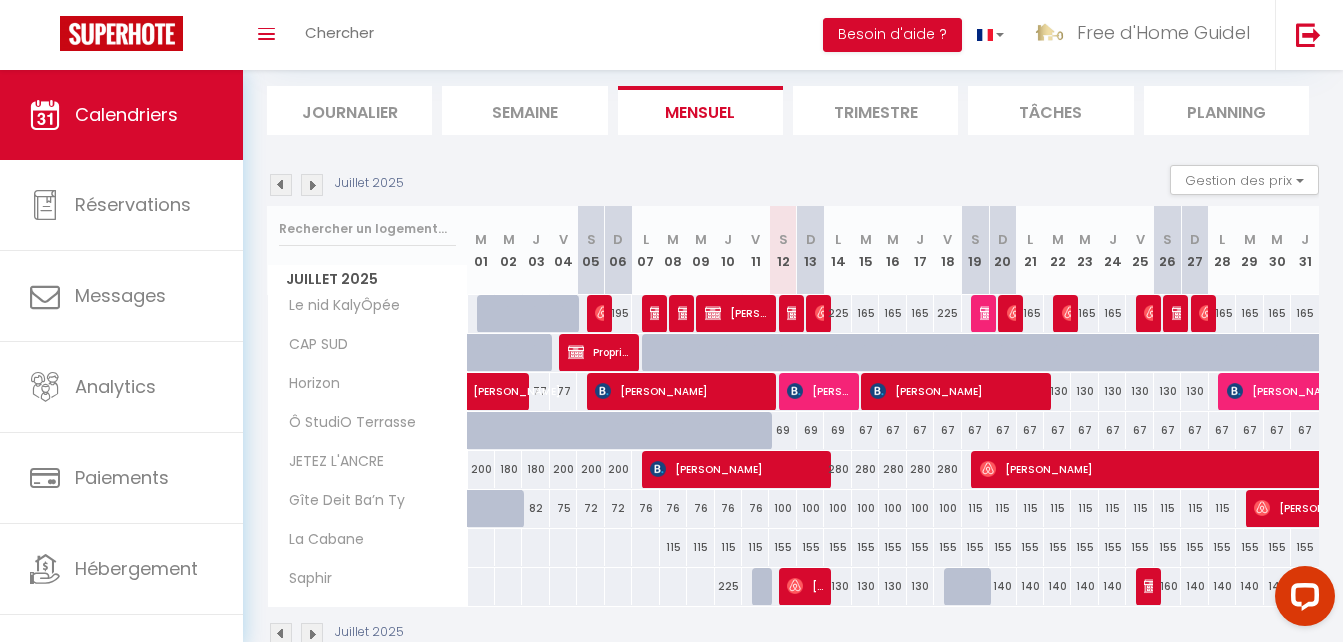 scroll, scrollTop: 170, scrollLeft: 0, axis: vertical 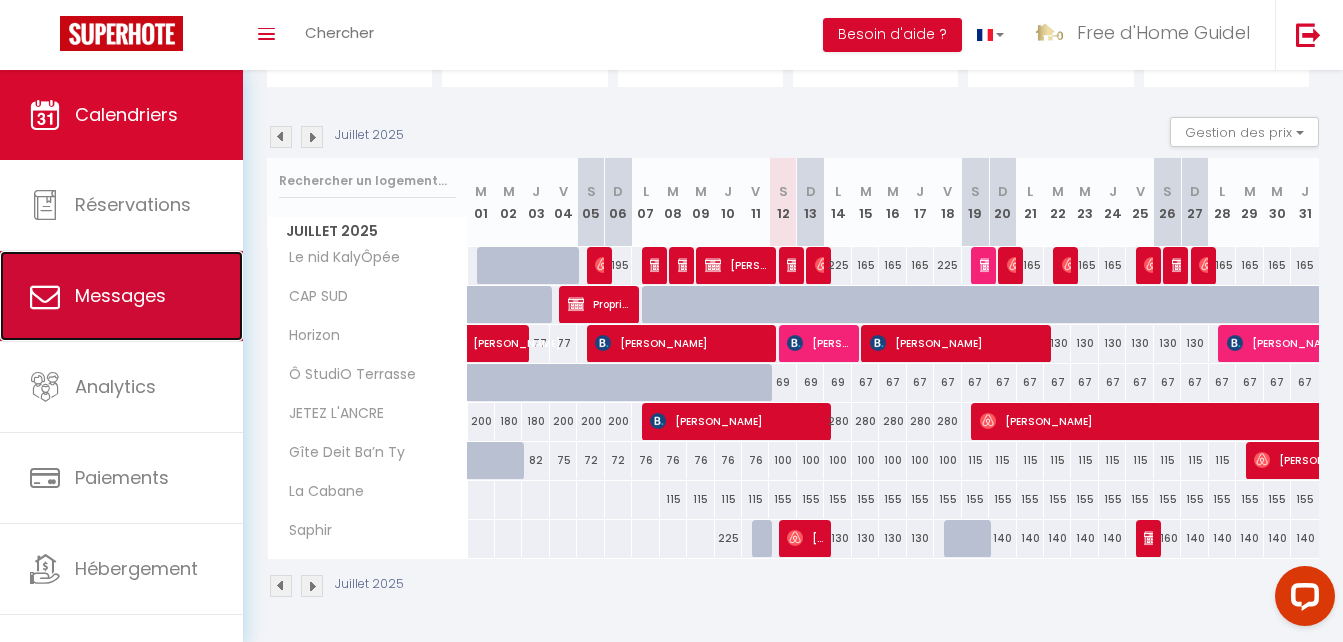 click on "Messages" at bounding box center (120, 295) 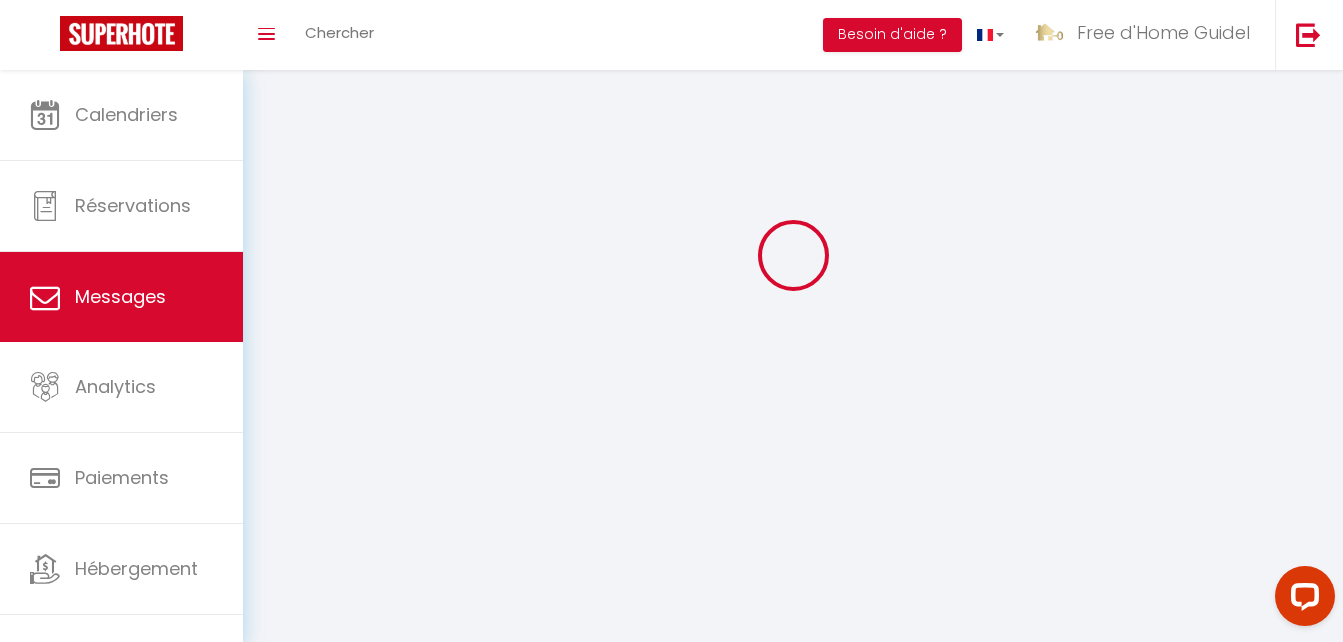 scroll, scrollTop: 0, scrollLeft: 0, axis: both 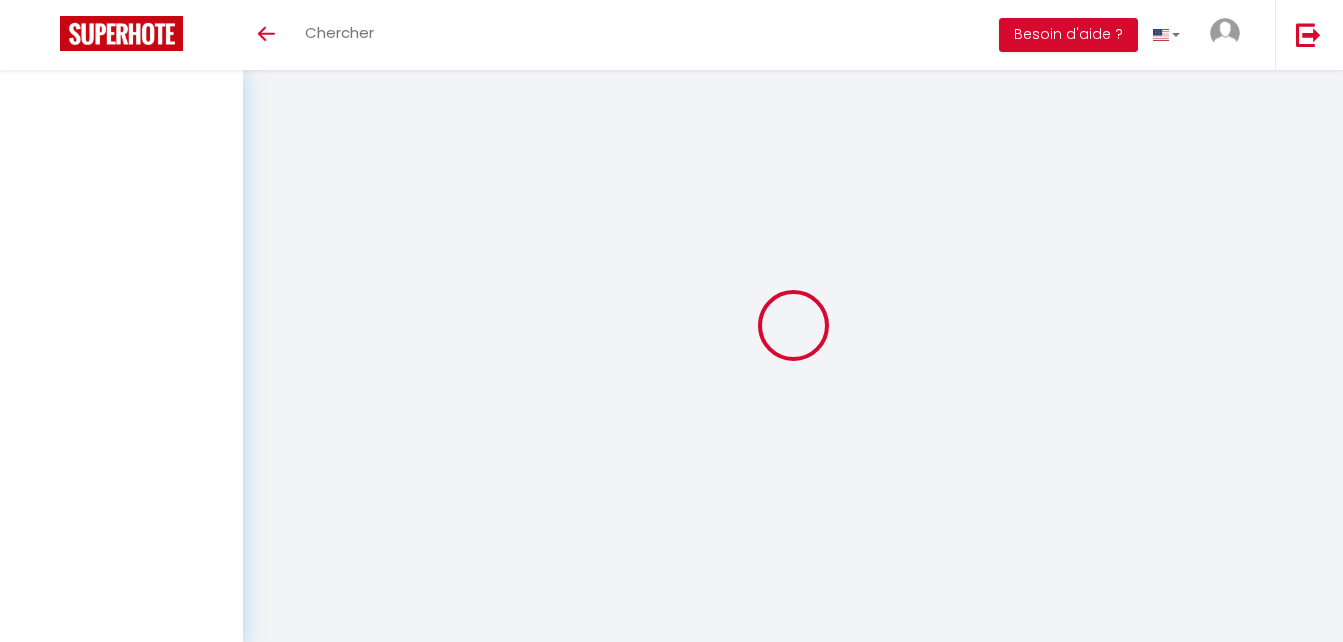 select on "message" 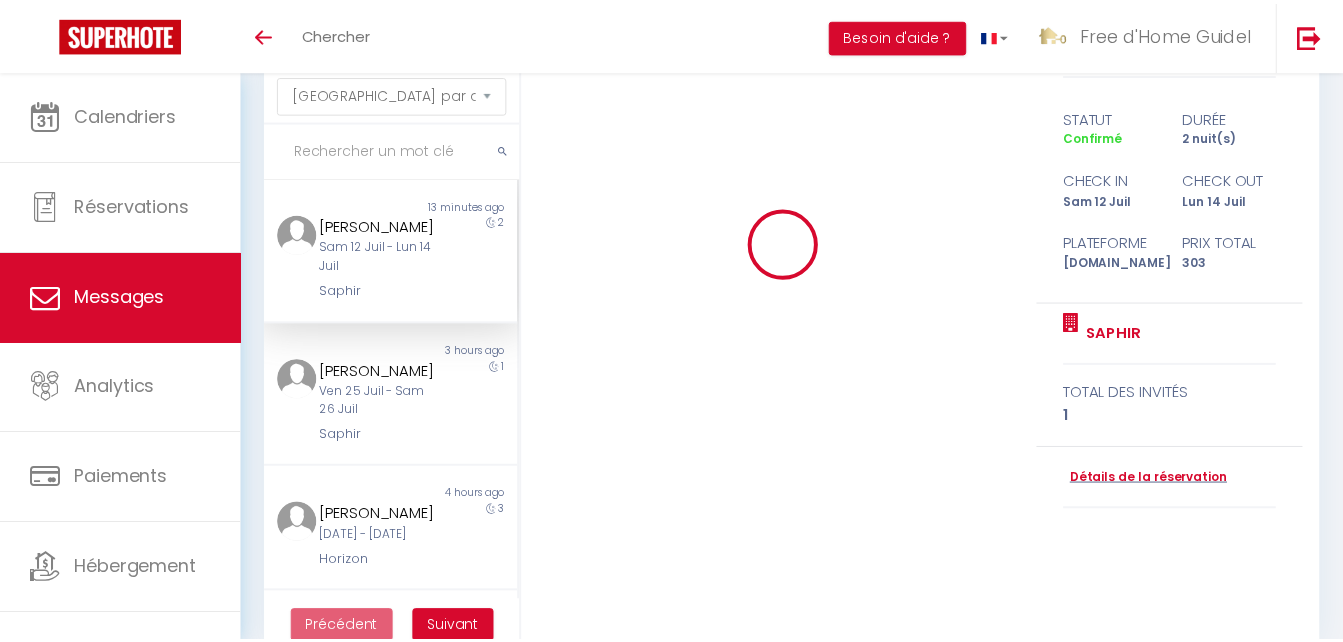 scroll, scrollTop: 100, scrollLeft: 0, axis: vertical 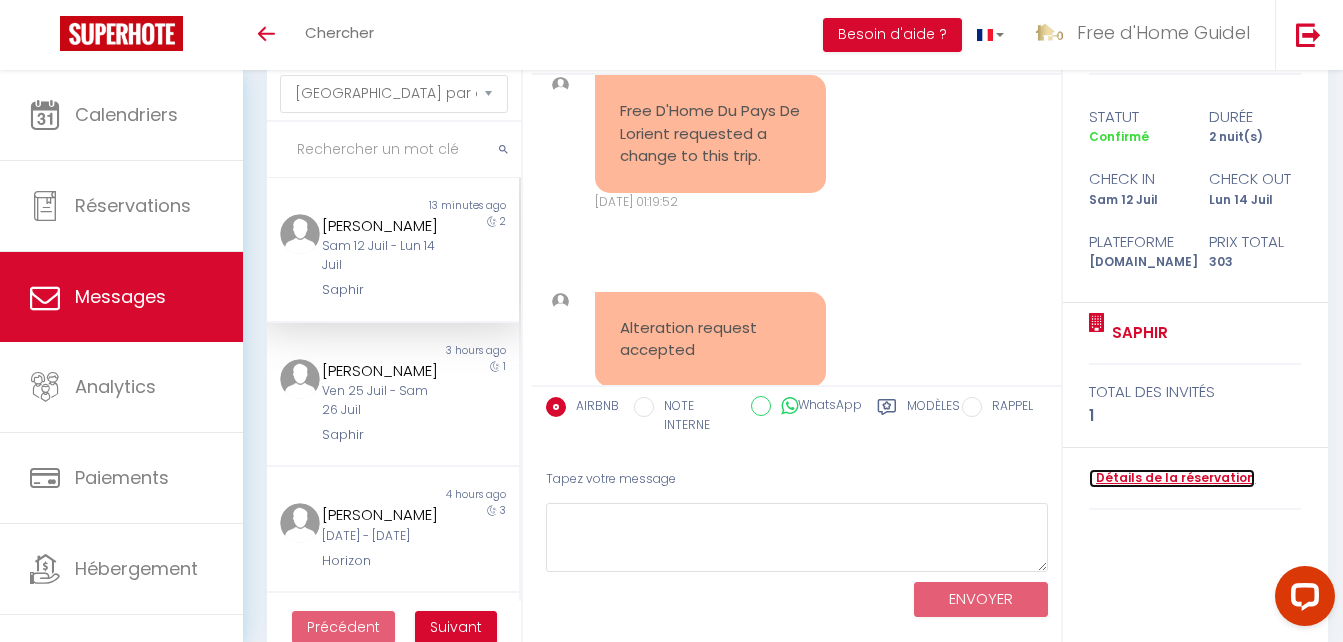 click on "Détails de la réservation" at bounding box center [1172, 478] 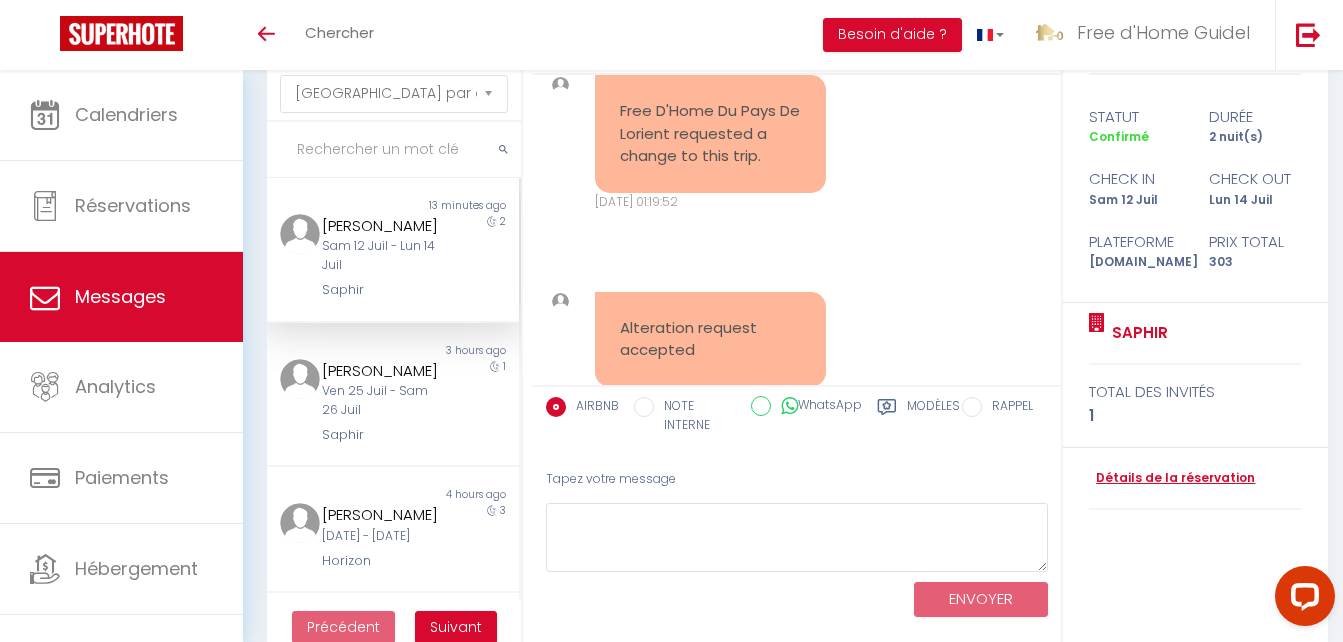 scroll, scrollTop: 0, scrollLeft: 0, axis: both 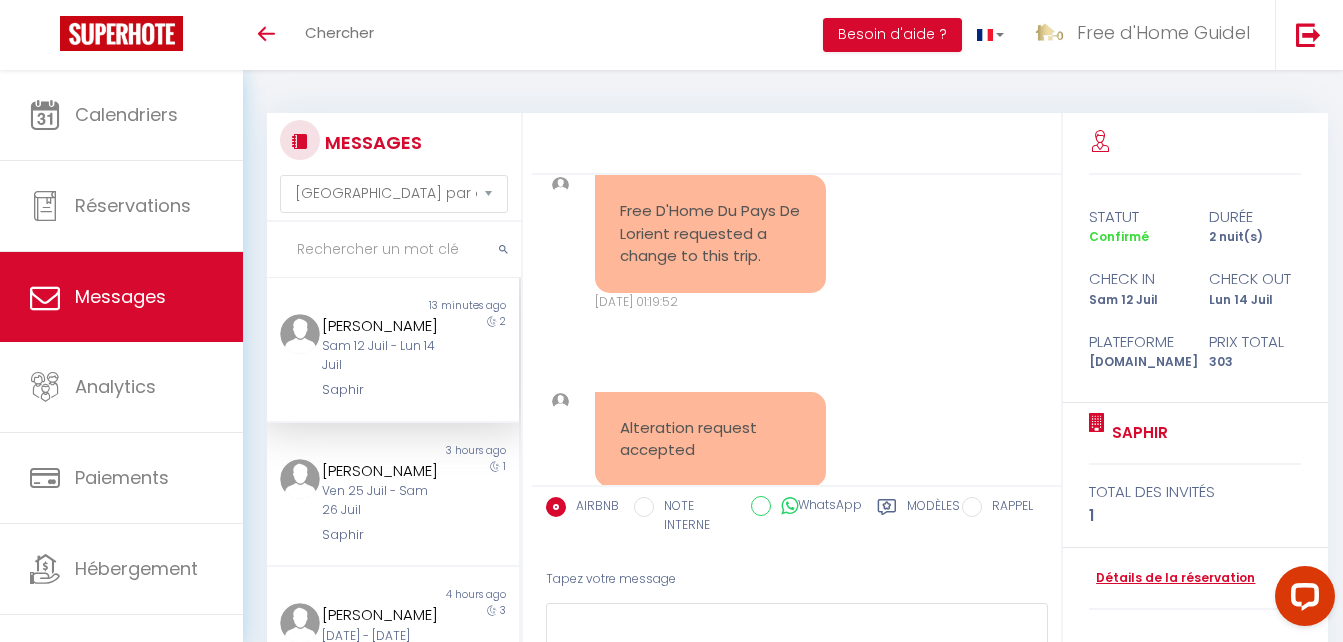 select 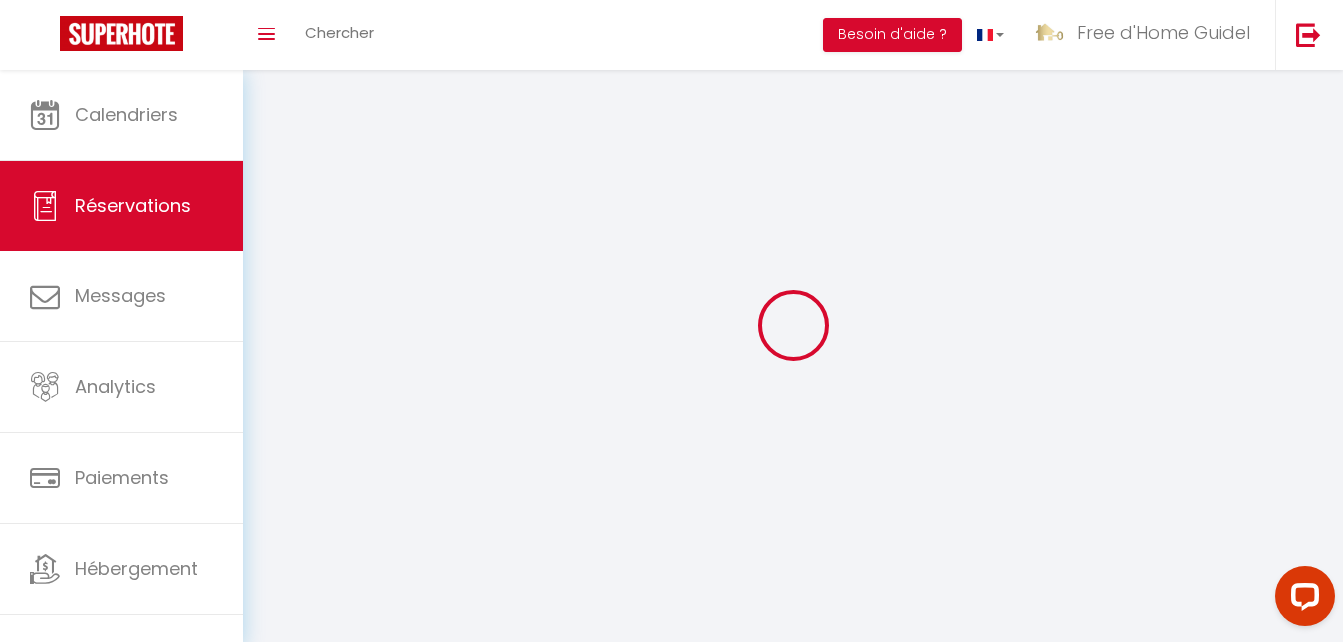 select 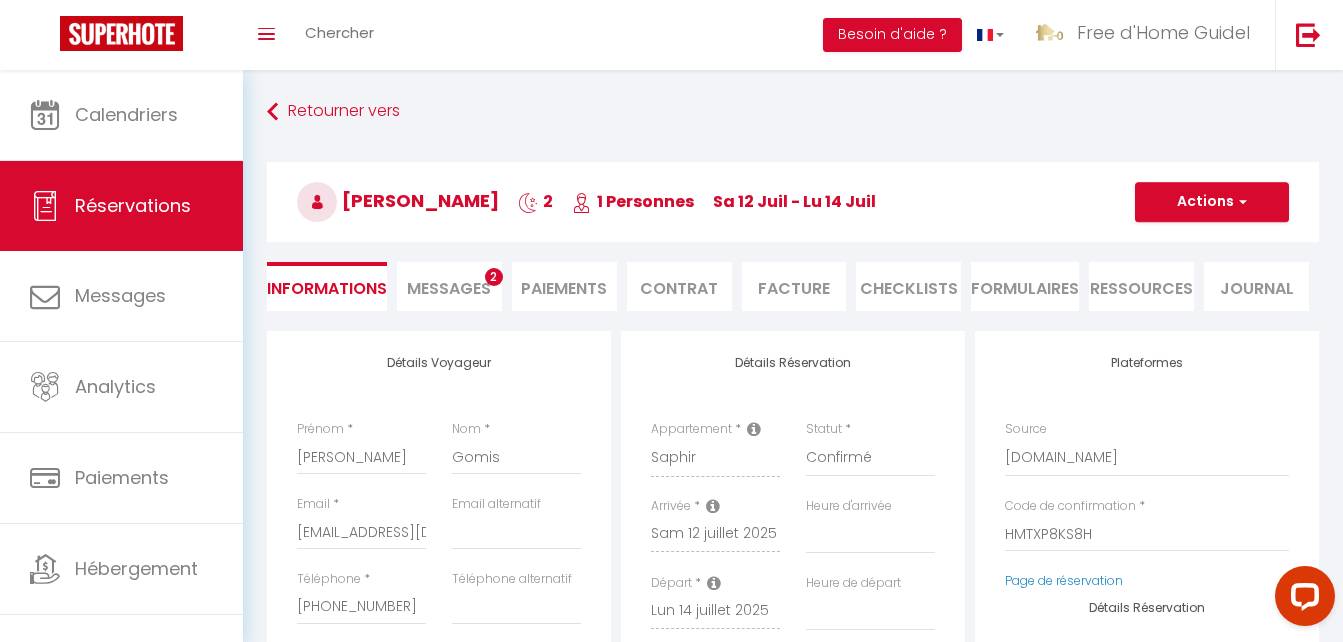 select 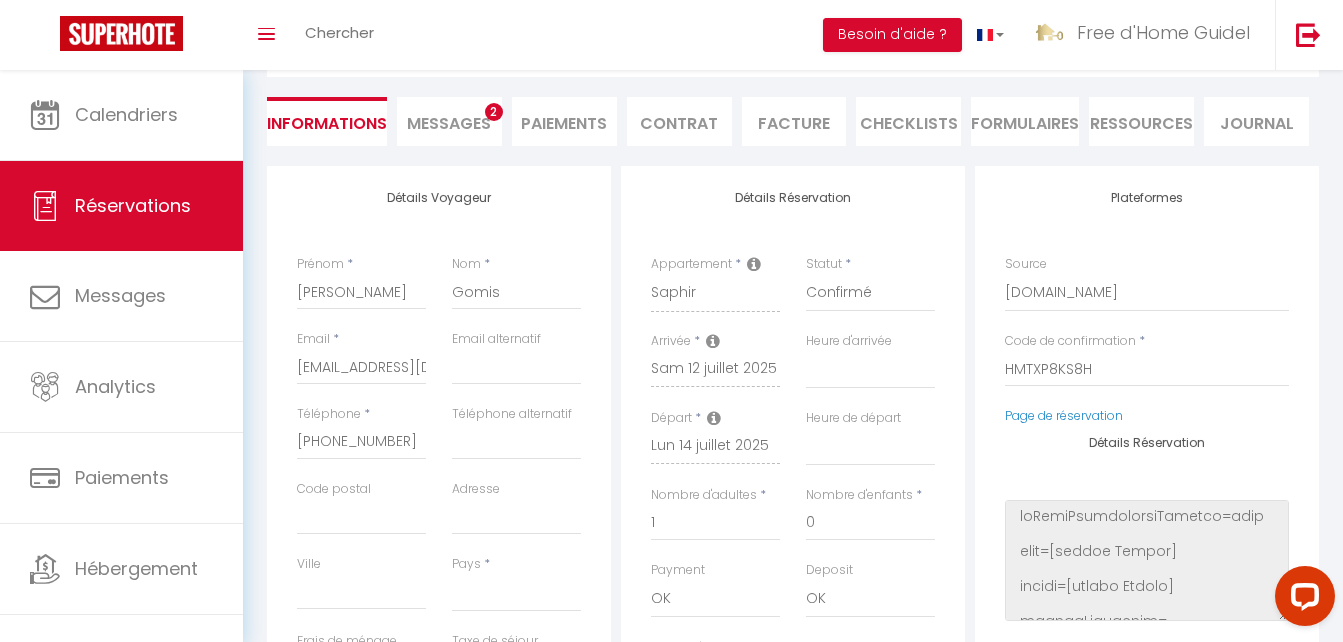 scroll, scrollTop: 200, scrollLeft: 0, axis: vertical 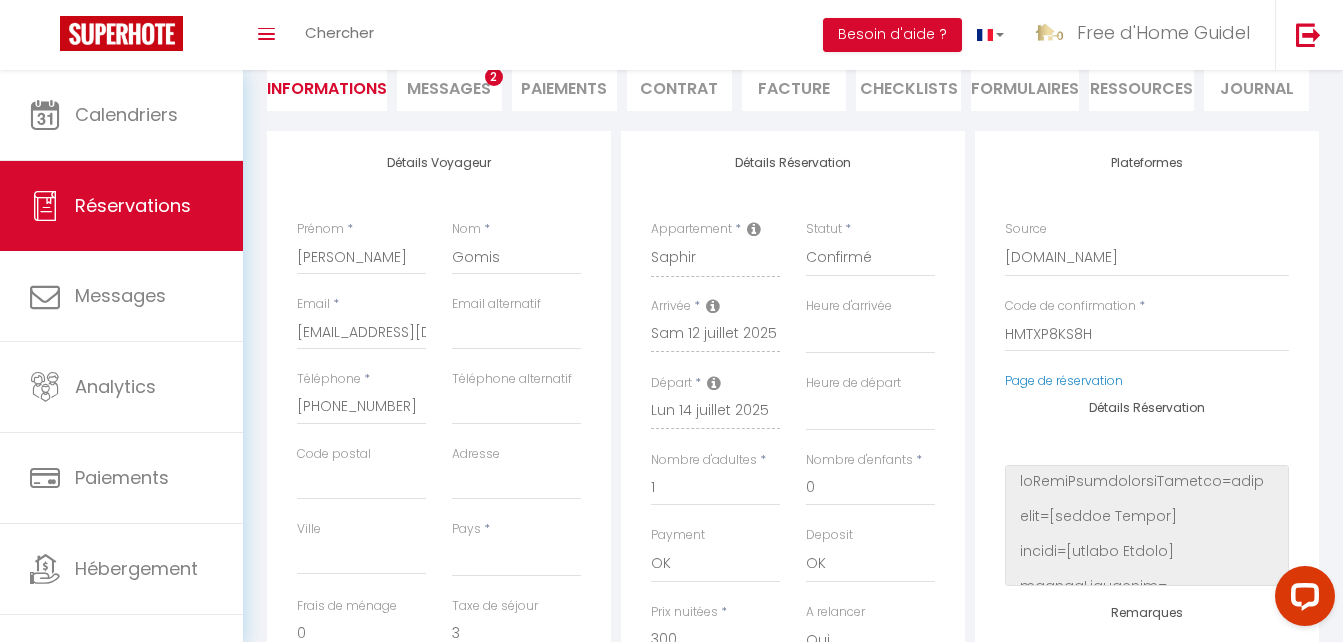 click on "Messages" at bounding box center [449, 88] 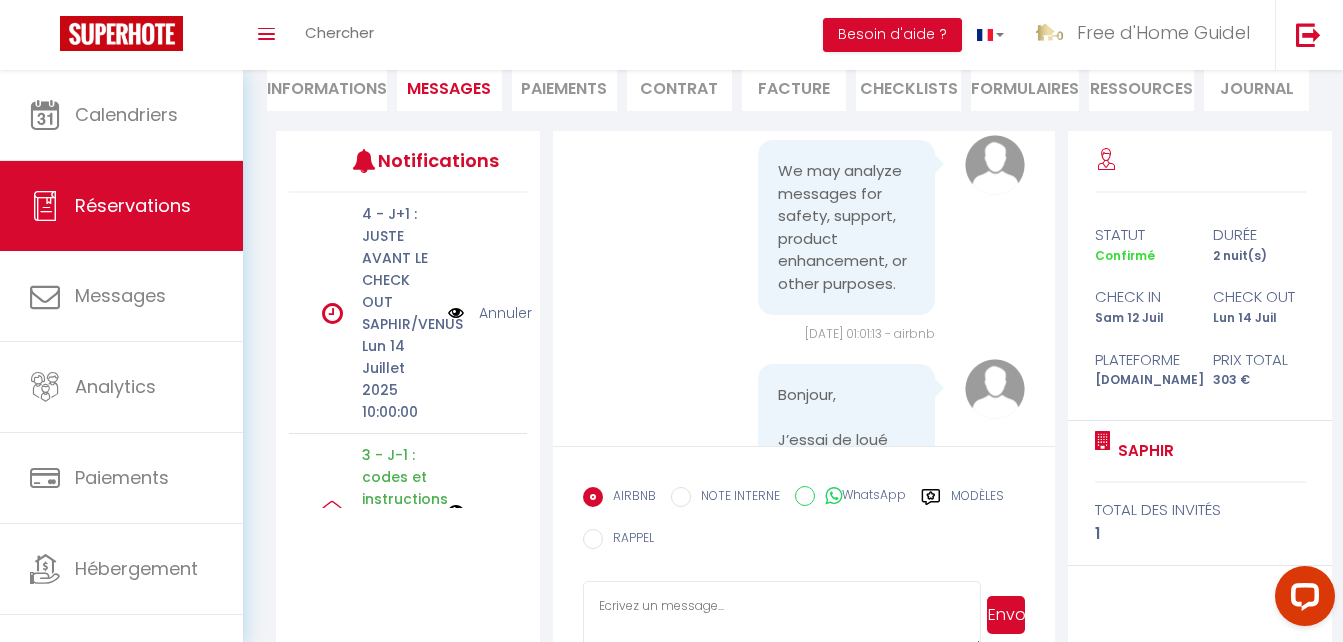 scroll, scrollTop: 100, scrollLeft: 0, axis: vertical 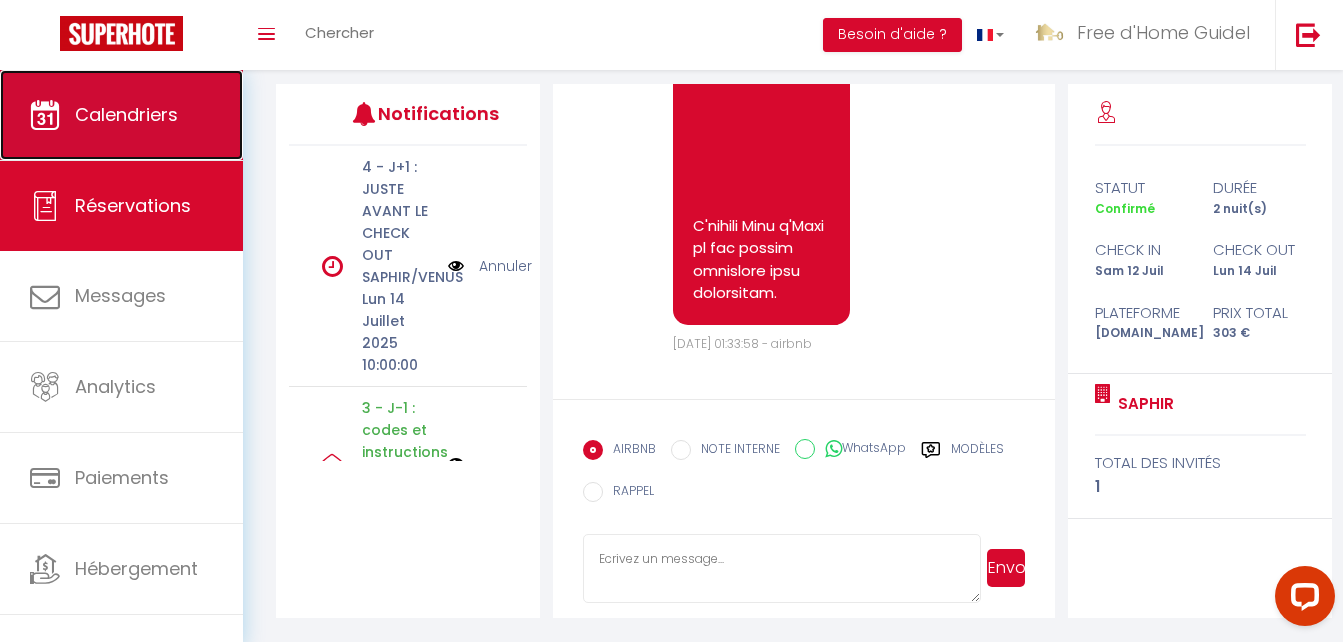 click on "Calendriers" at bounding box center [121, 115] 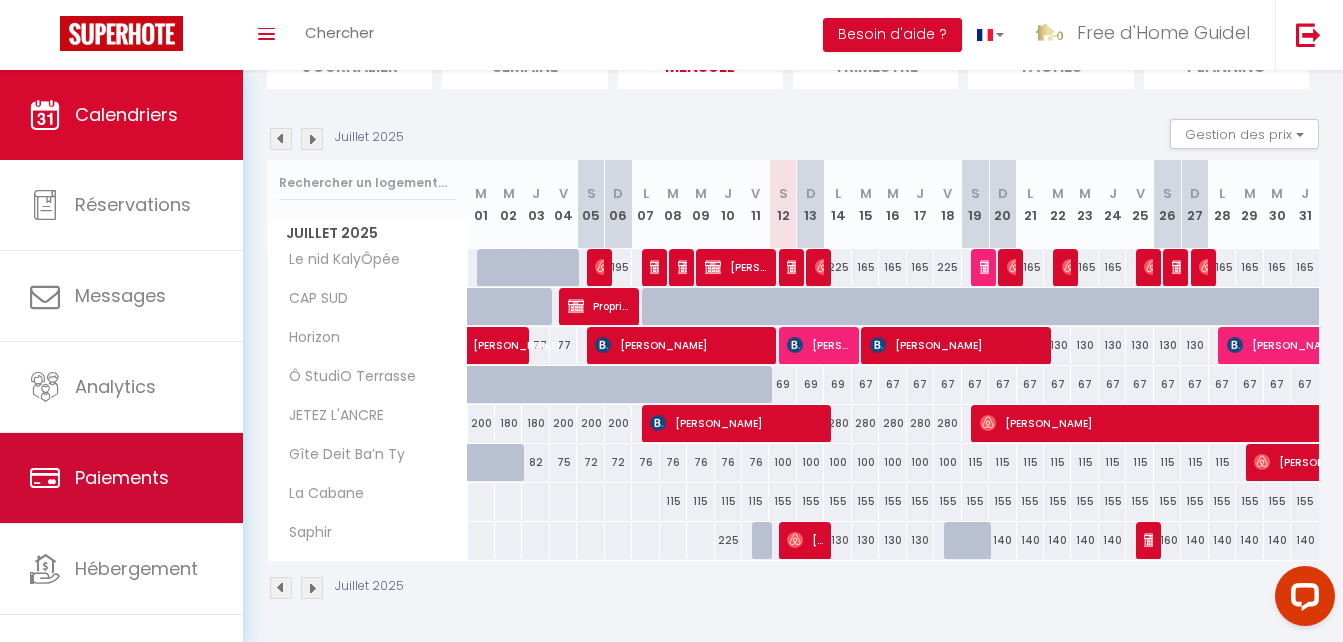 scroll, scrollTop: 170, scrollLeft: 0, axis: vertical 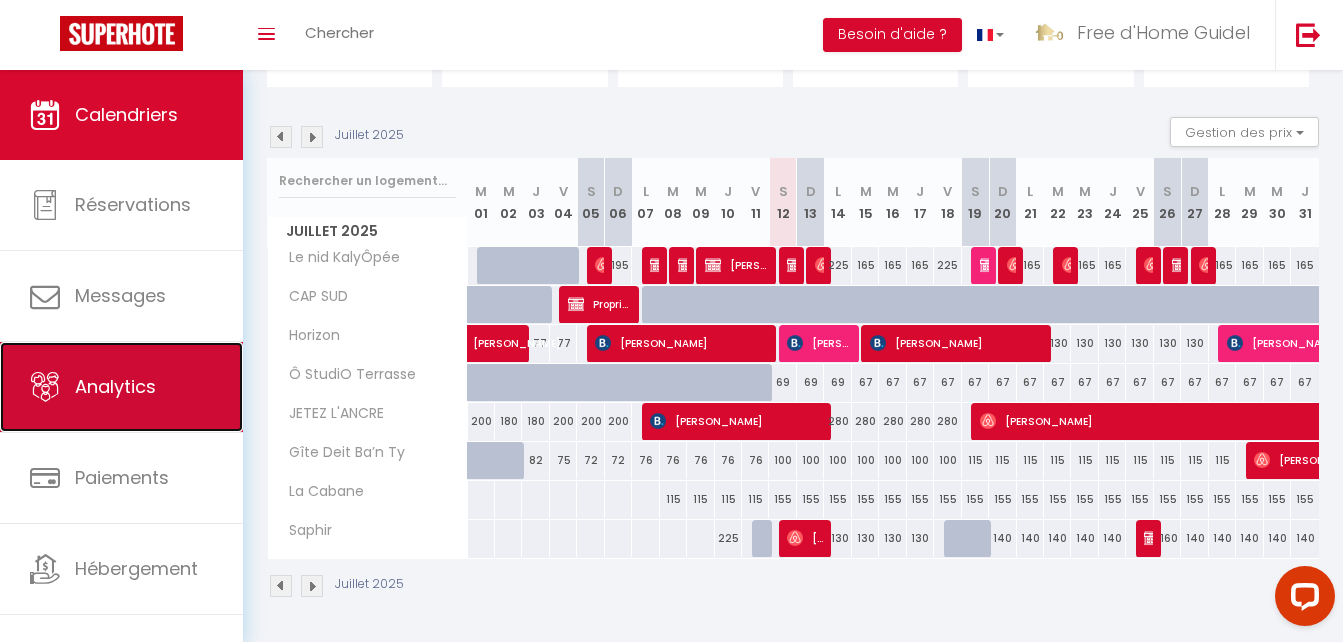 click on "Analytics" at bounding box center (121, 387) 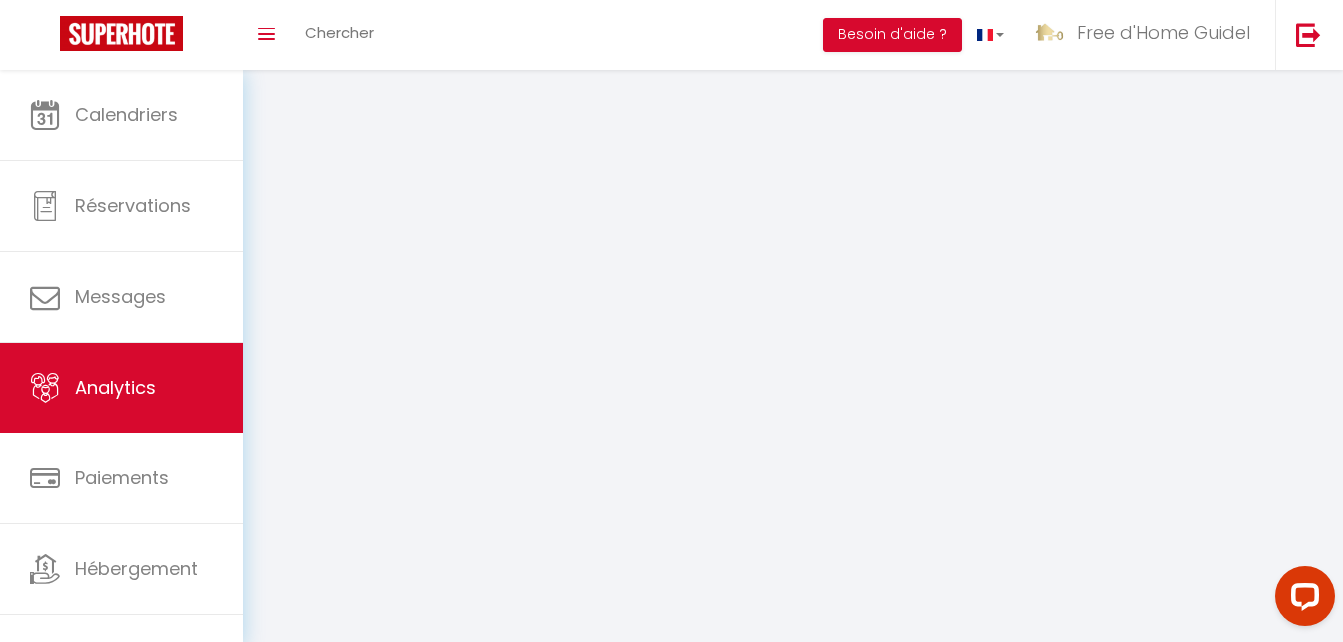 scroll, scrollTop: 0, scrollLeft: 0, axis: both 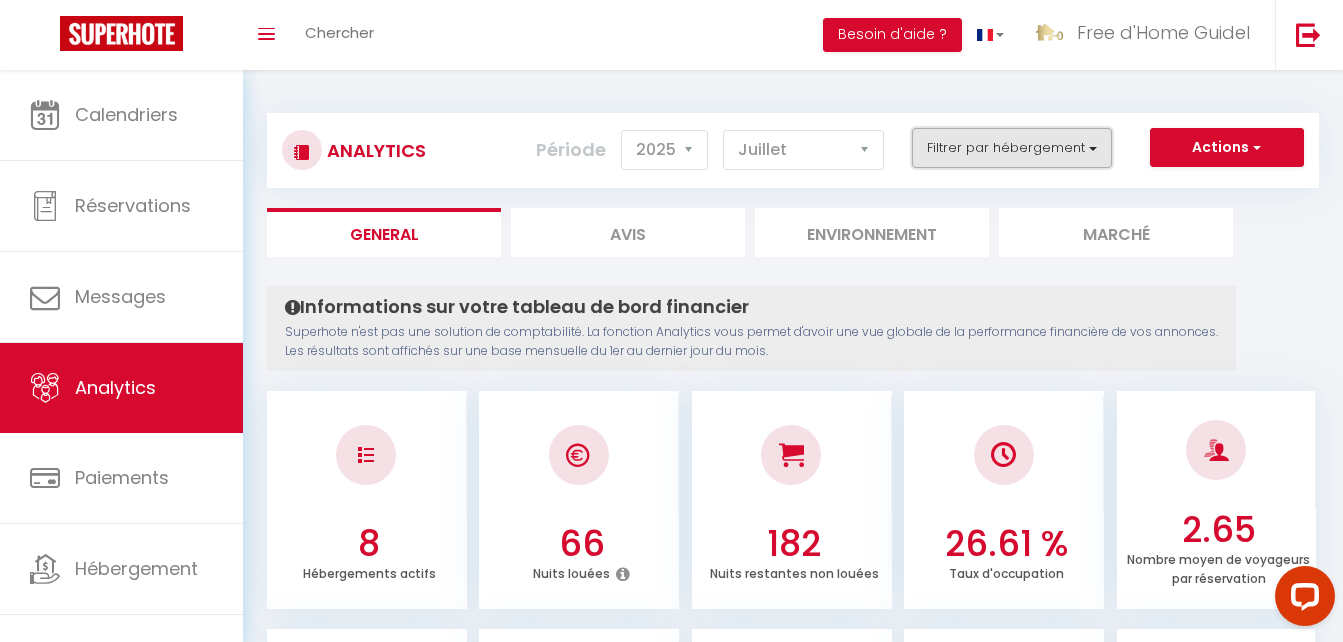 click on "Filtrer par hébergement" at bounding box center [1012, 148] 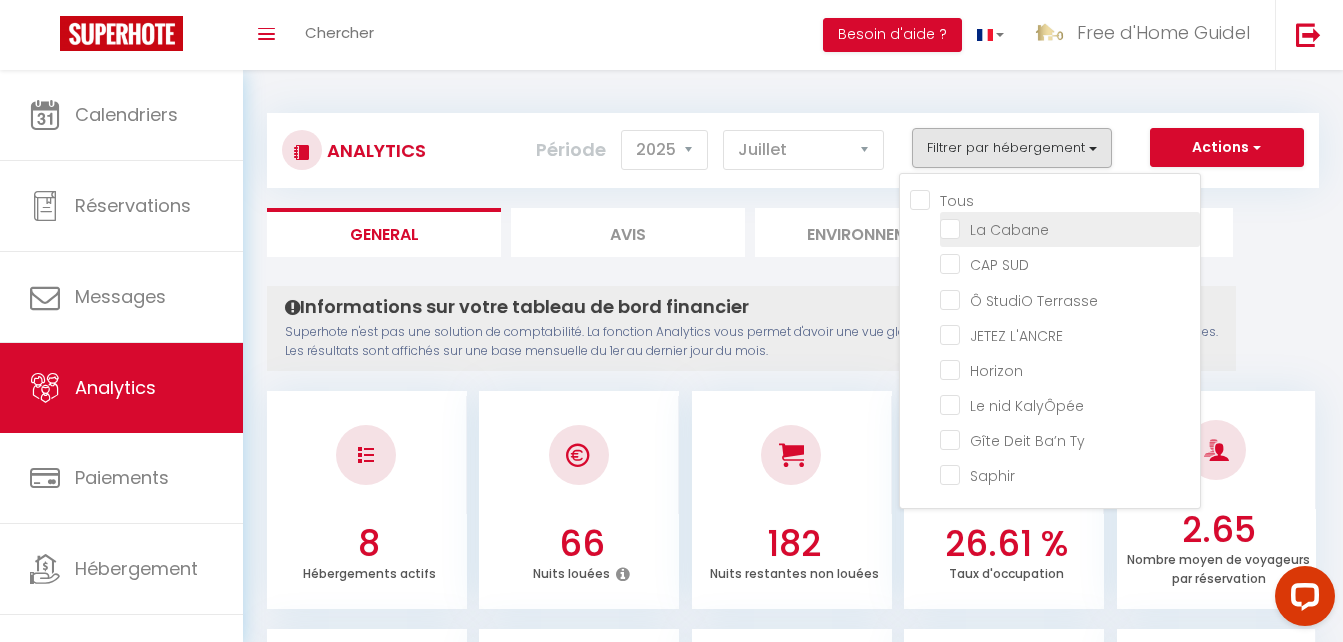 click at bounding box center (1070, 228) 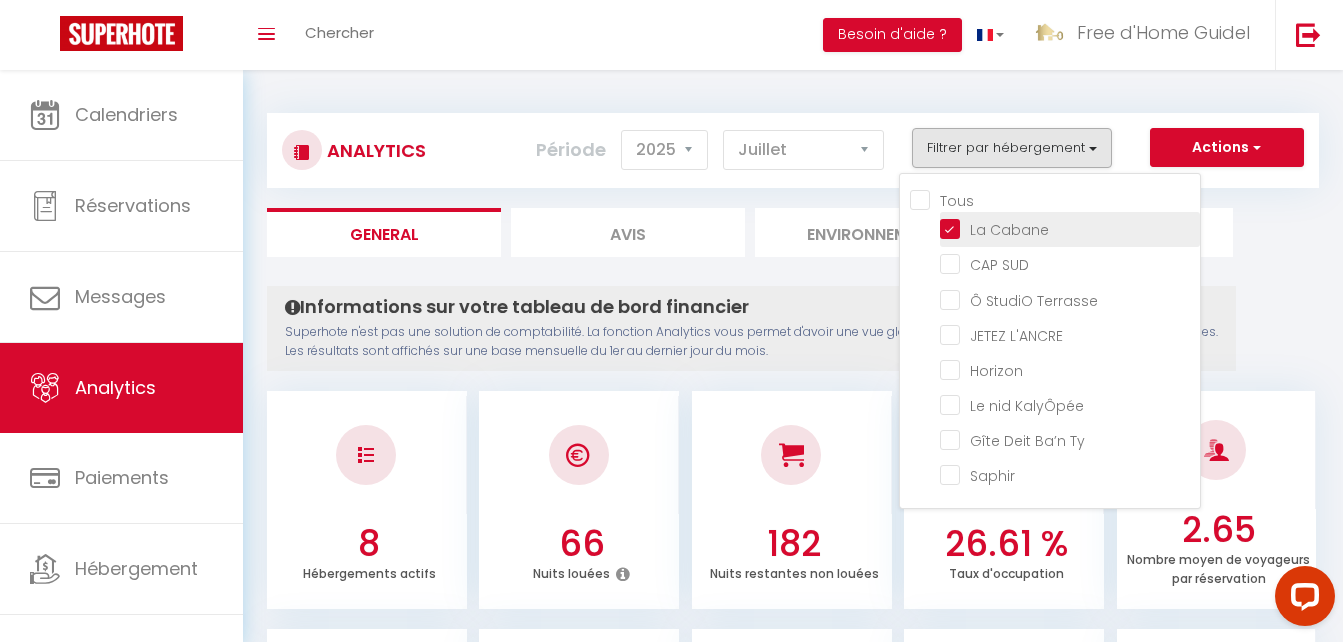 checkbox on "false" 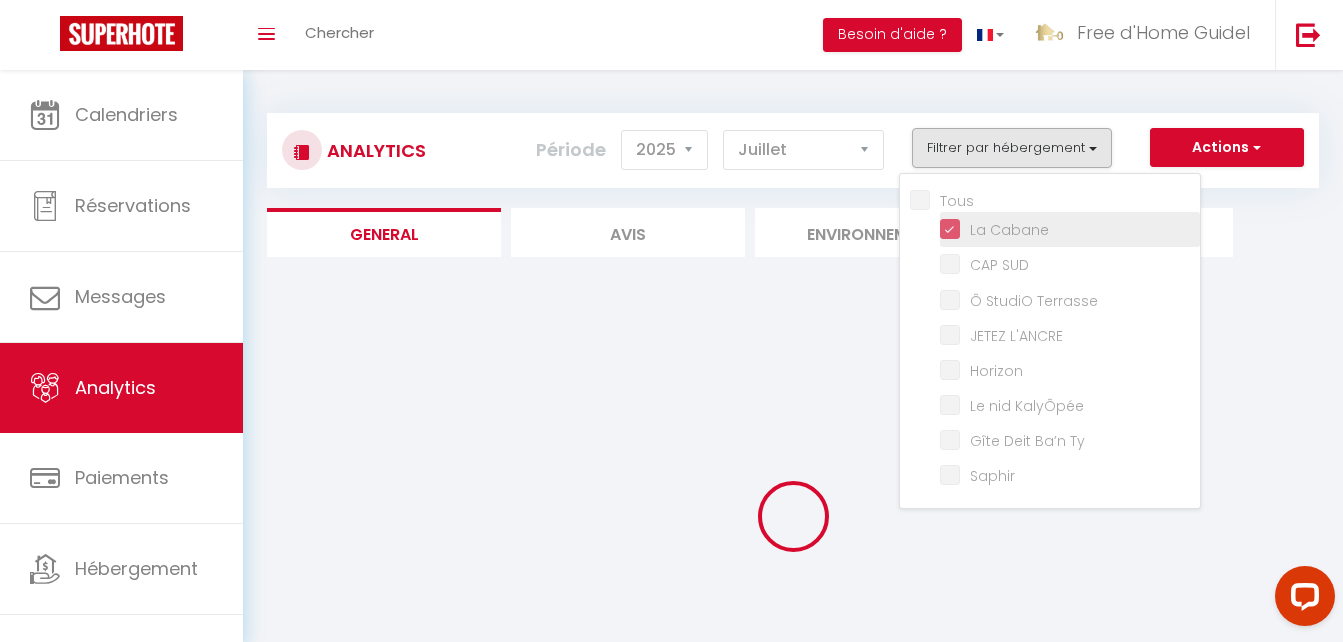 checkbox on "false" 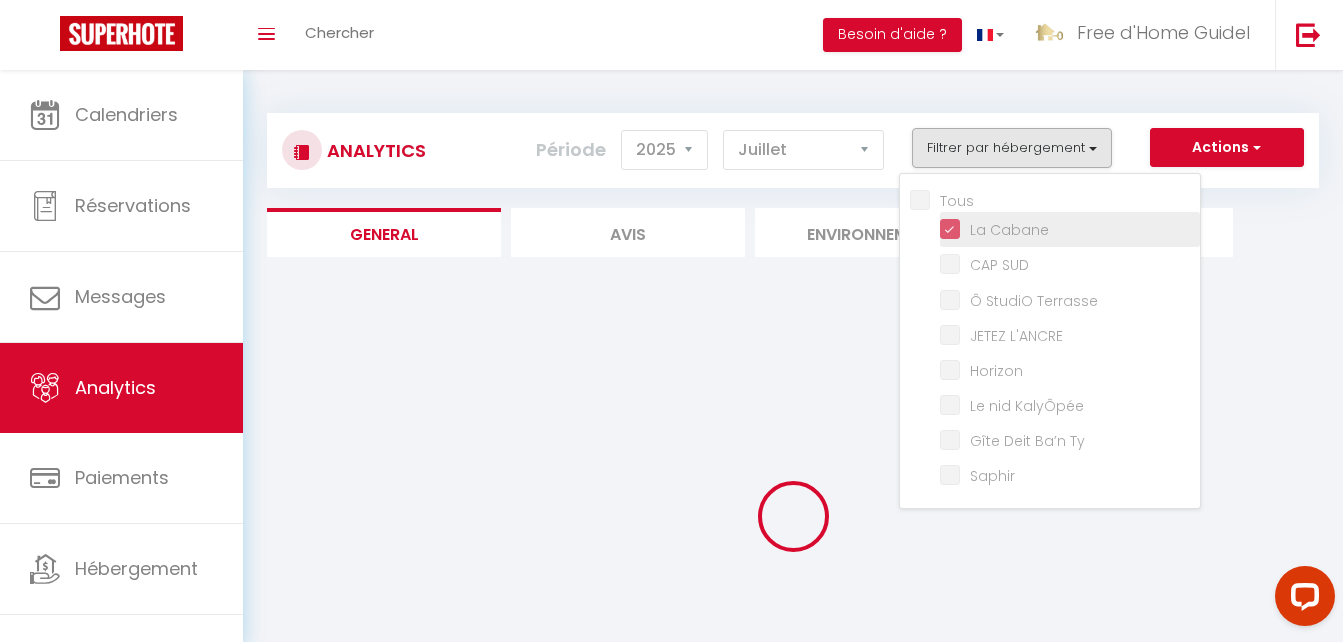 checkbox on "false" 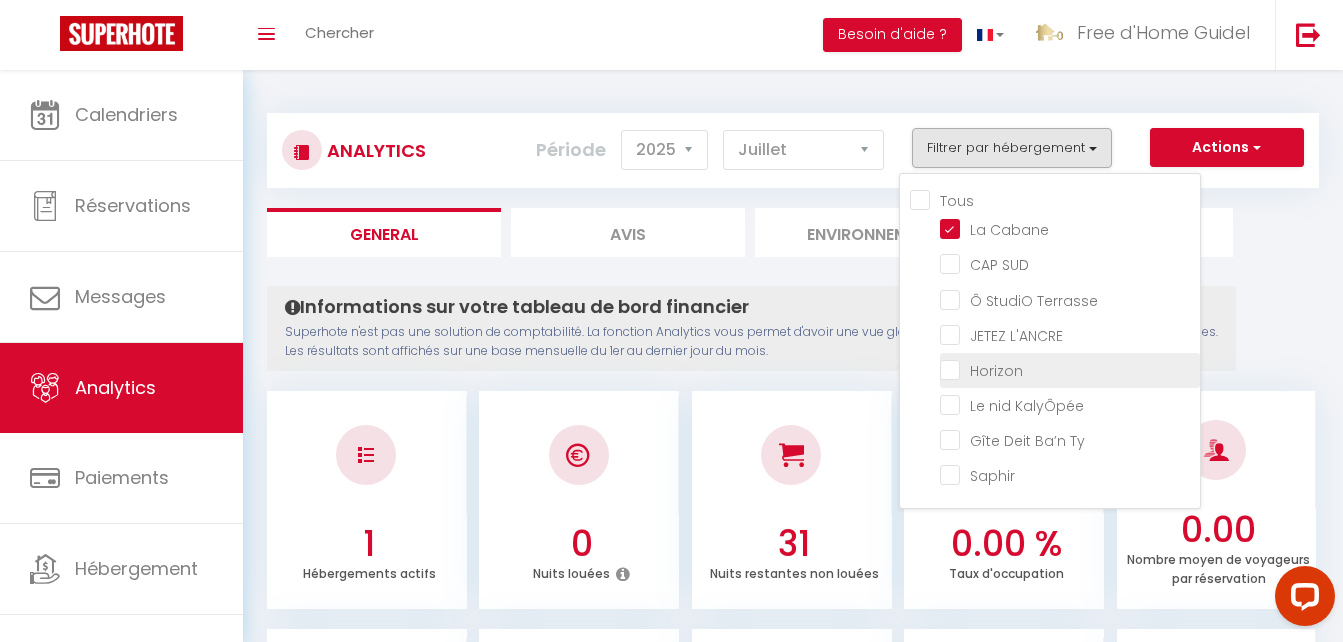 click at bounding box center [1070, 369] 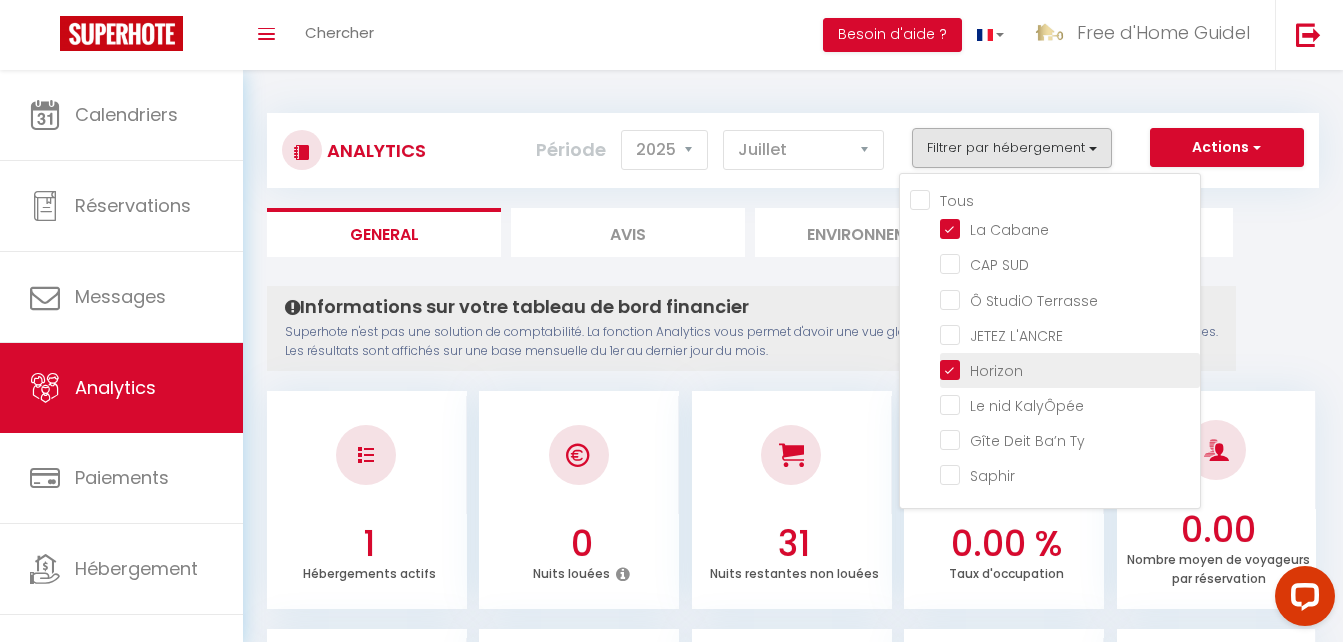 checkbox on "false" 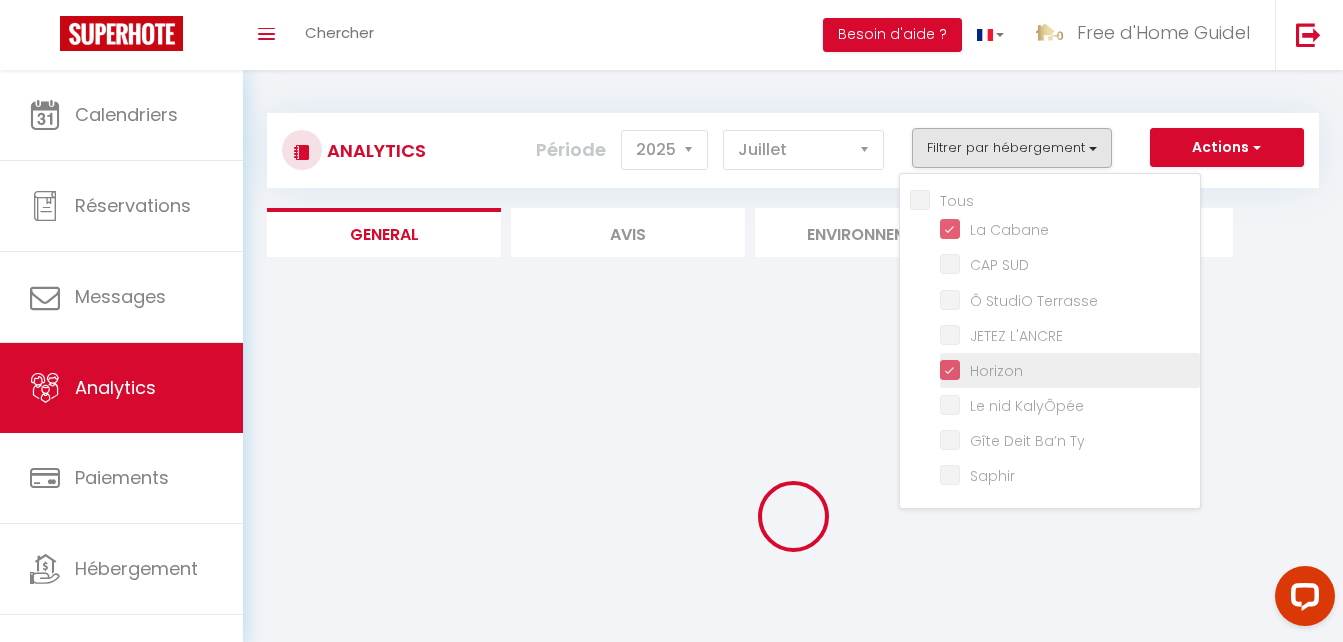 checkbox on "false" 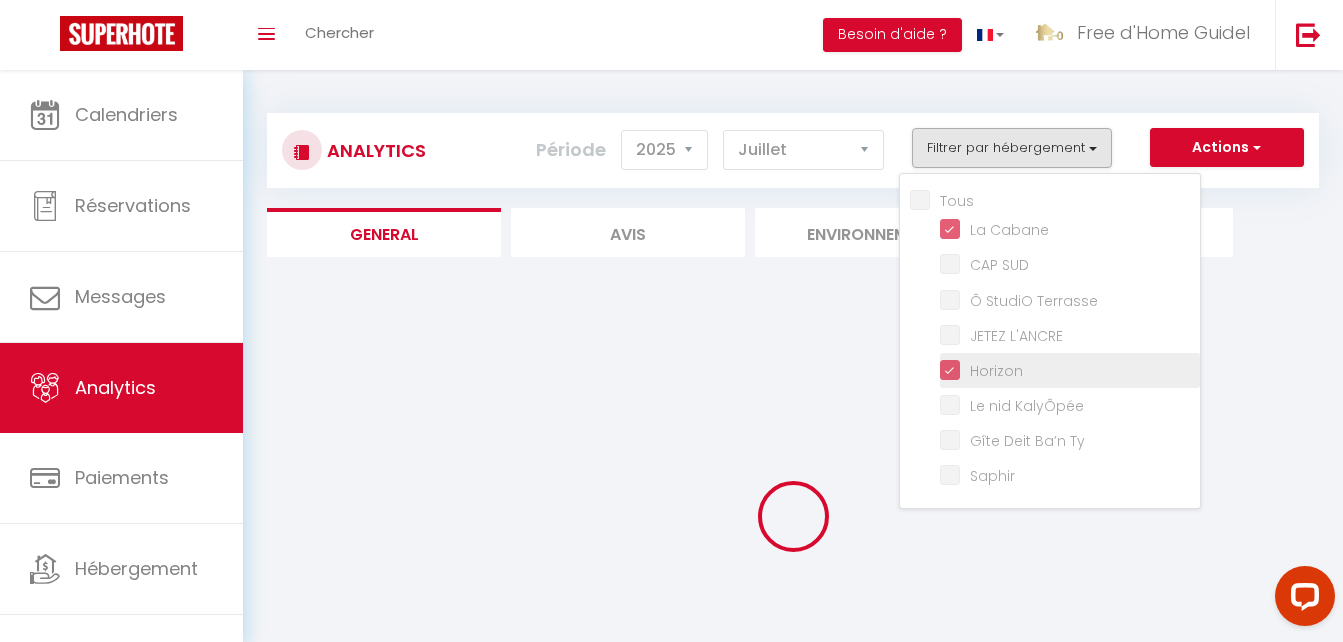 checkbox on "false" 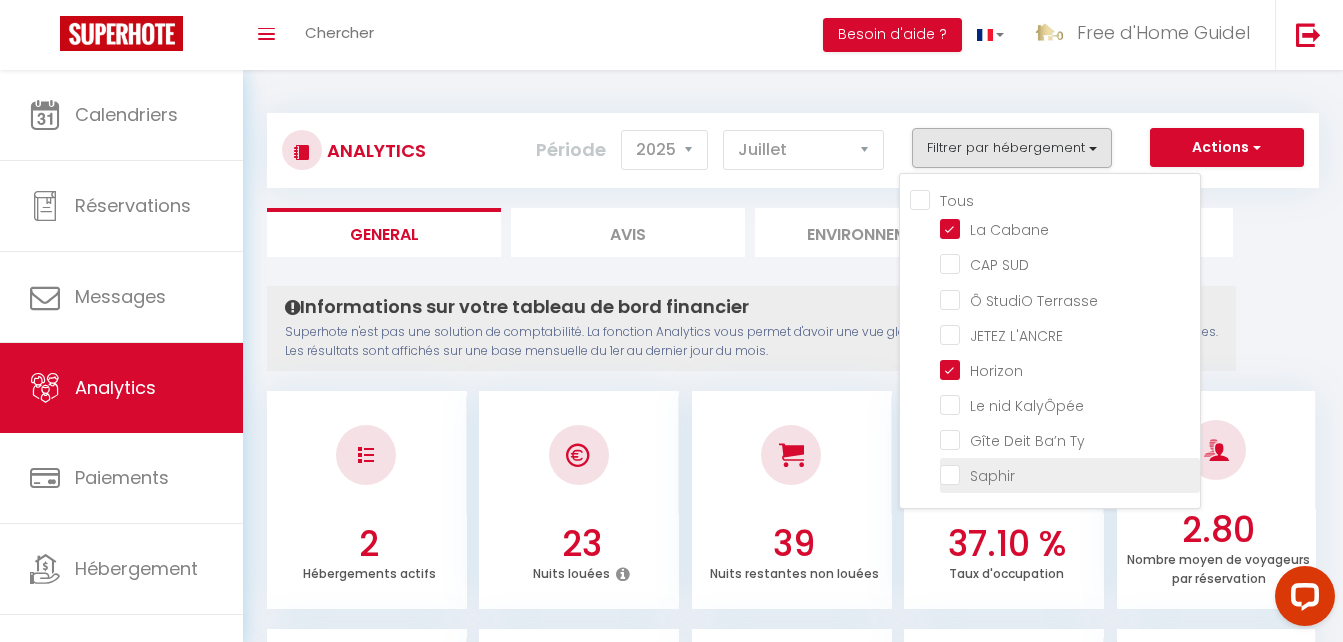 click at bounding box center [1070, 474] 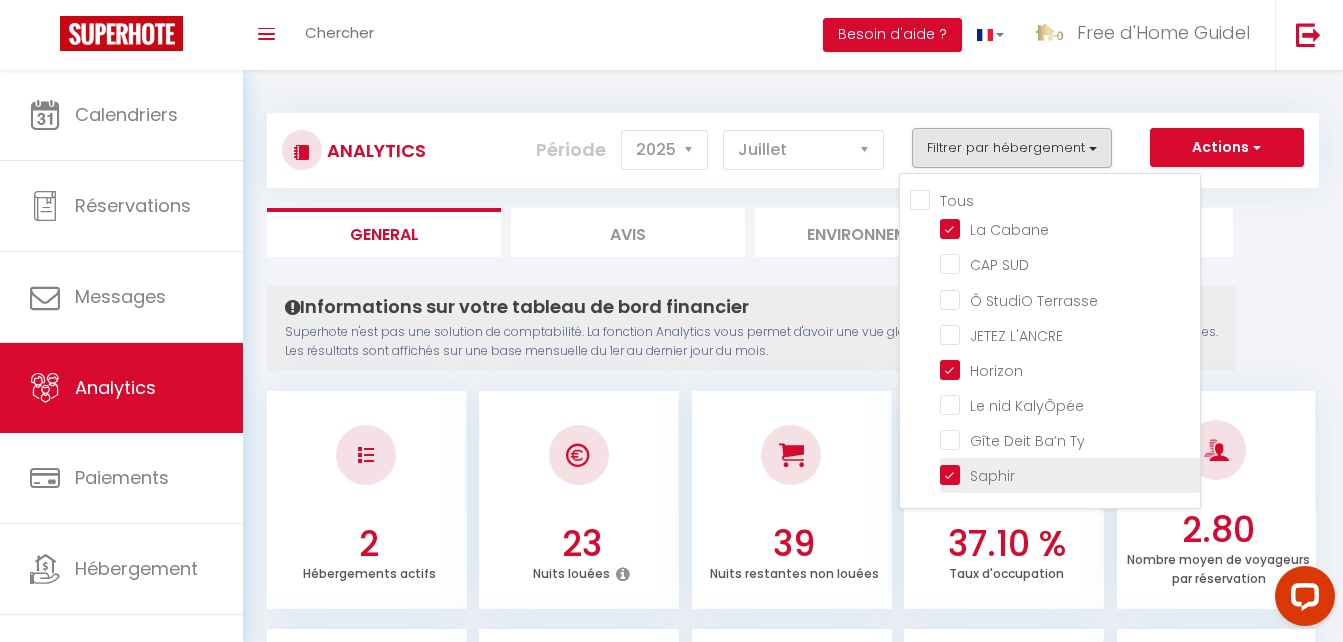 checkbox on "false" 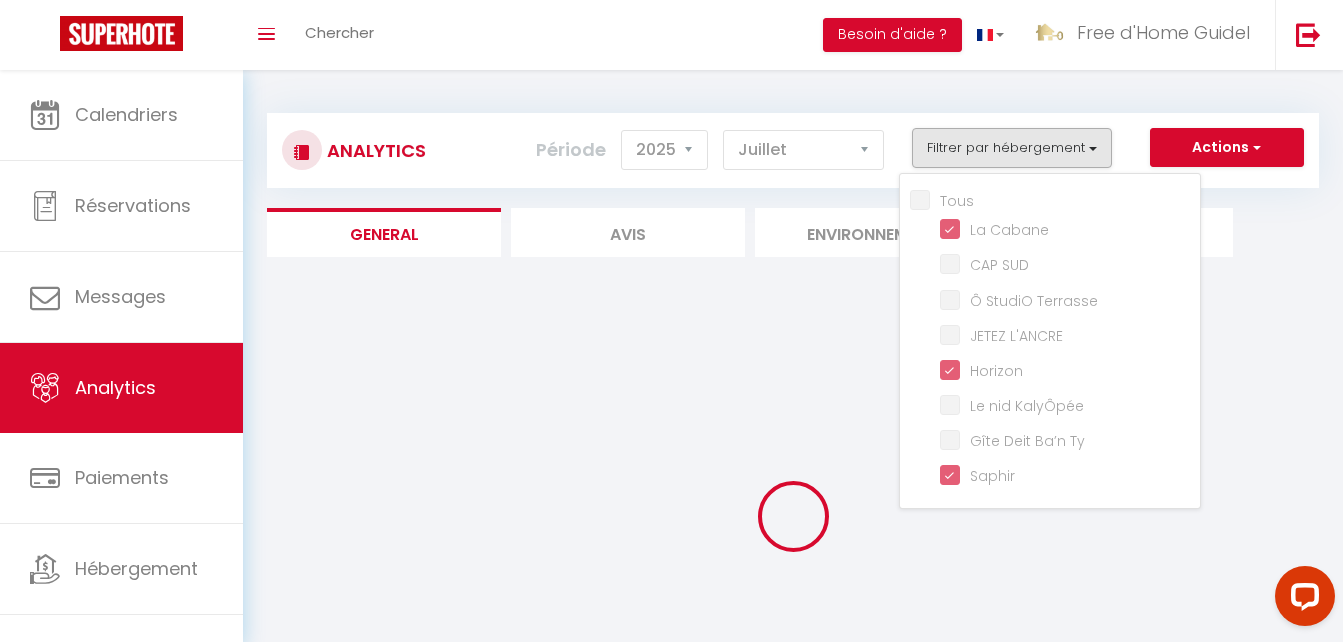 checkbox on "false" 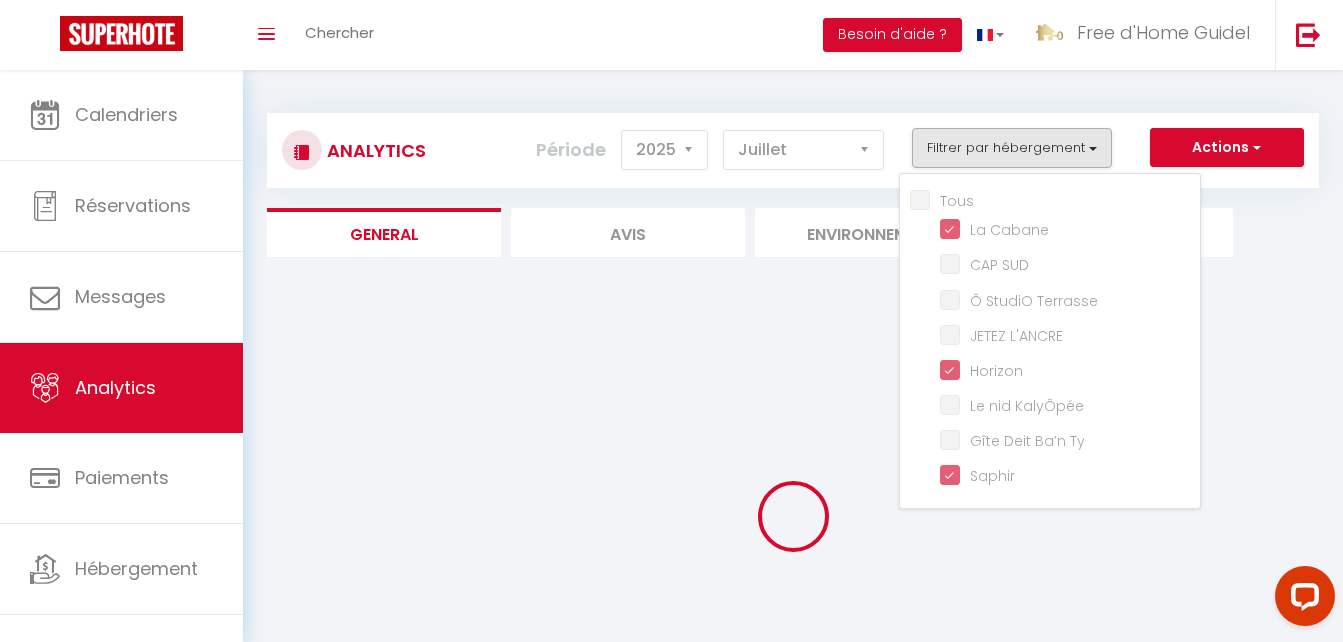 checkbox on "false" 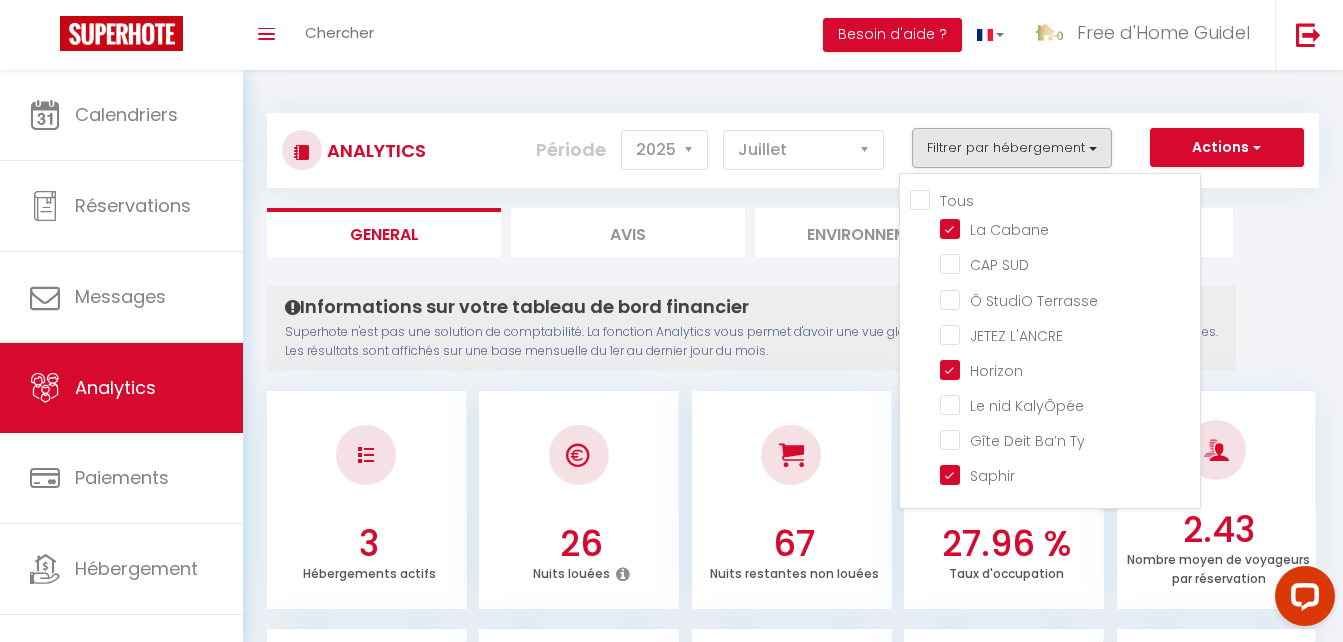 click on "Superhote n'est pas une solution de comptabilité. La fonction Analytics vous permet d'avoir une vue globale de la performance financière de vos annonces.
Les résultats sont affichés sur une base mensuelle du 1er au dernier jour du mois." at bounding box center (751, 342) 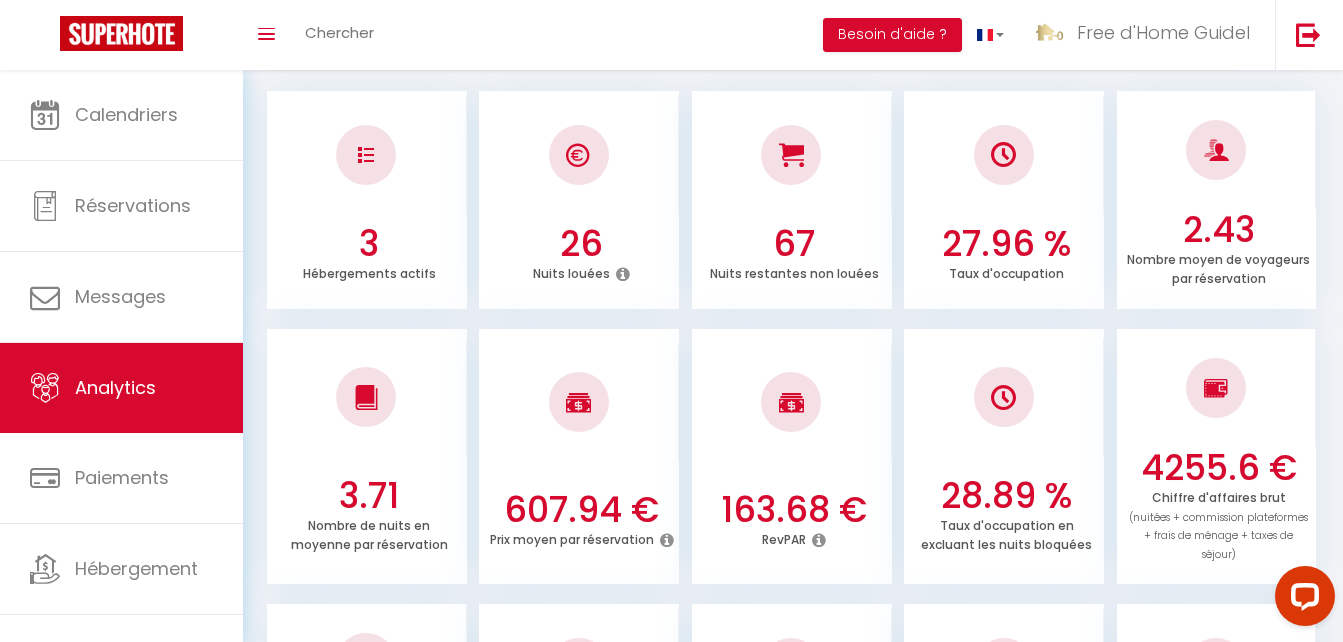 scroll, scrollTop: 0, scrollLeft: 0, axis: both 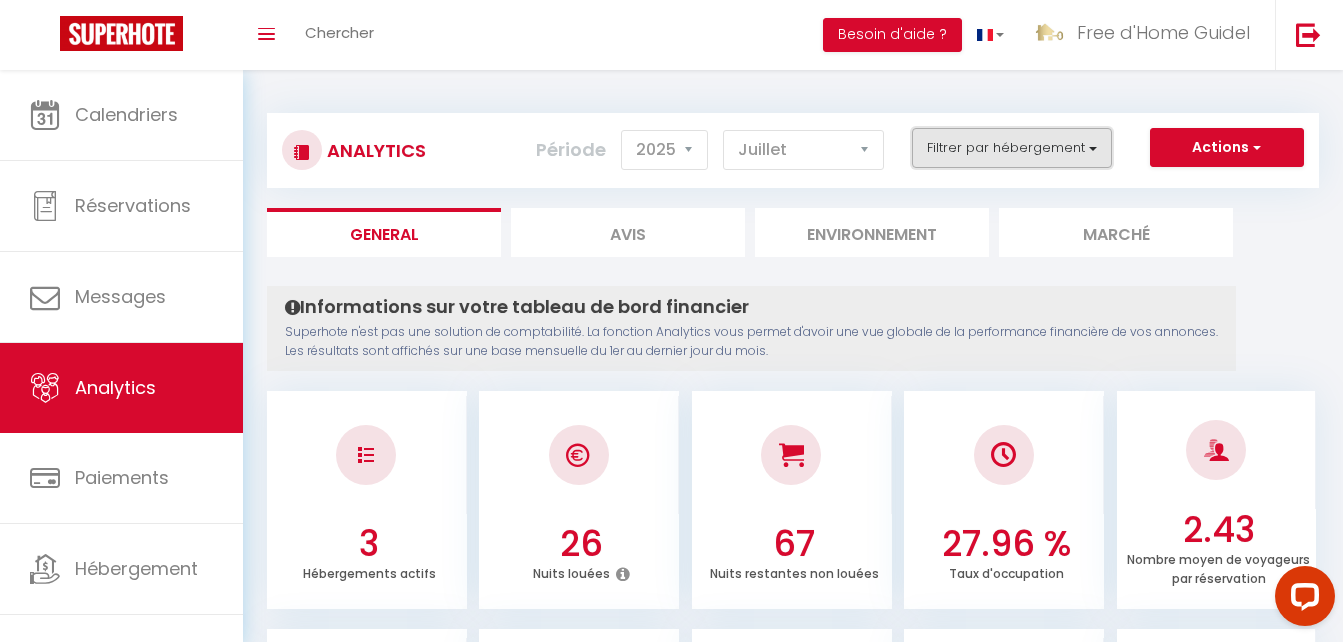 click on "Filtrer par hébergement" at bounding box center (1012, 148) 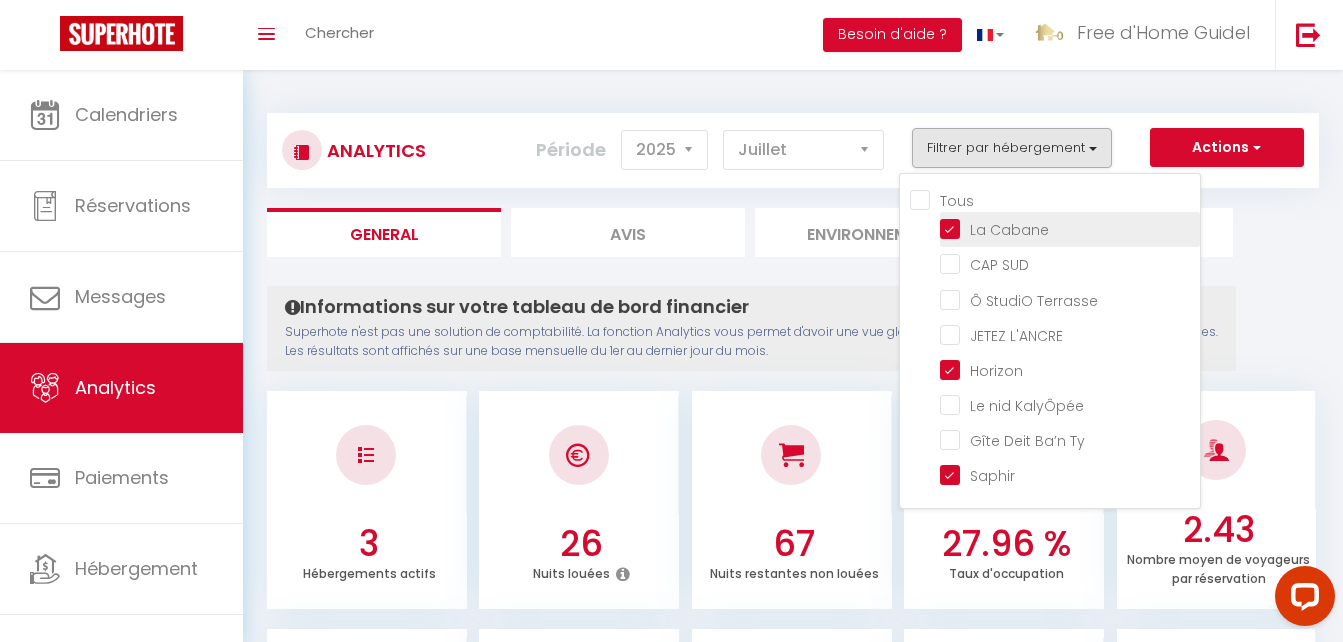 click at bounding box center (1070, 228) 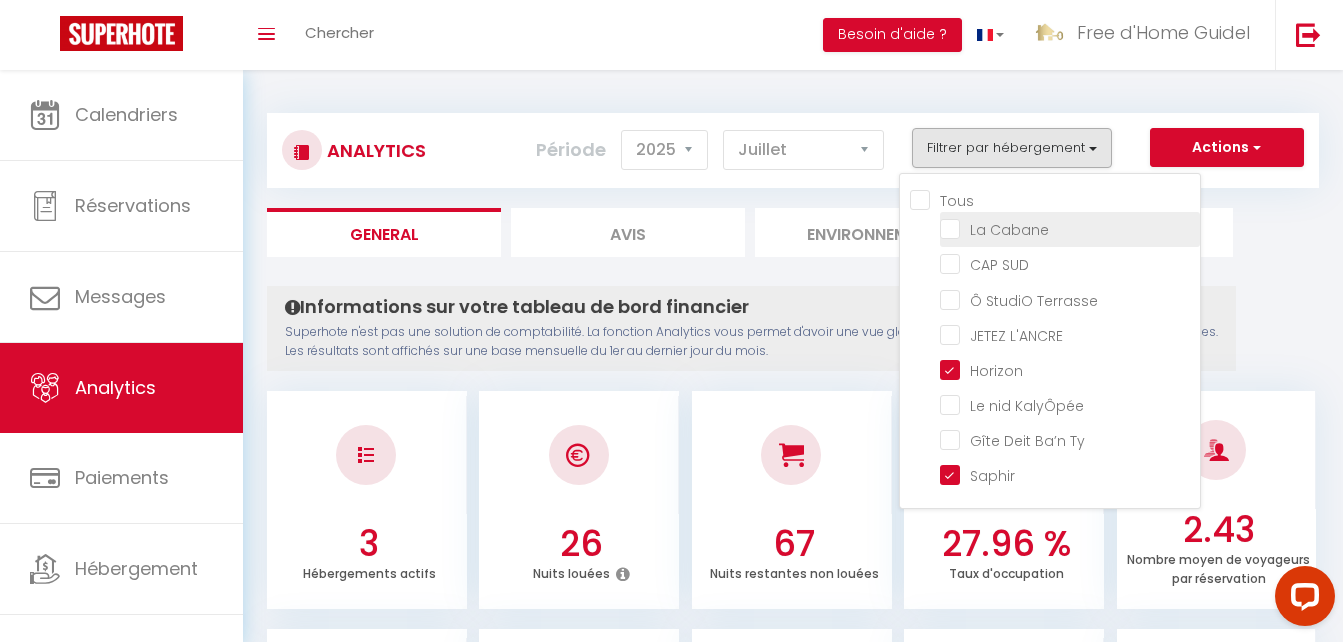 checkbox on "false" 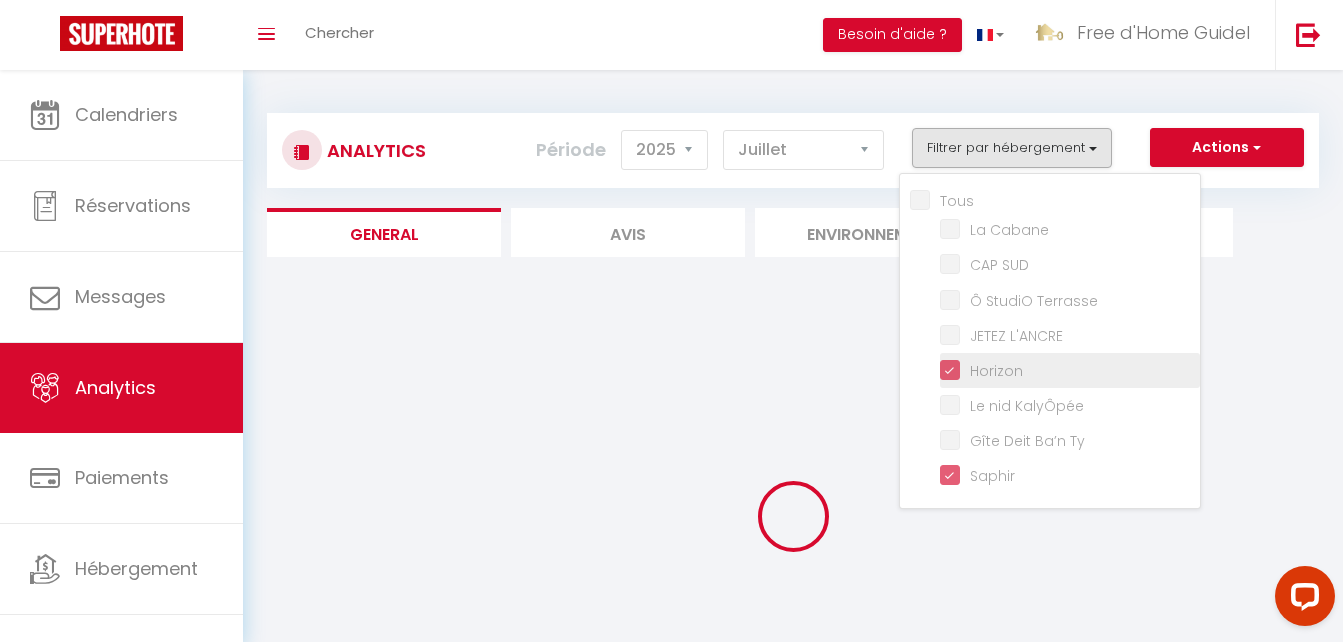 checkbox on "false" 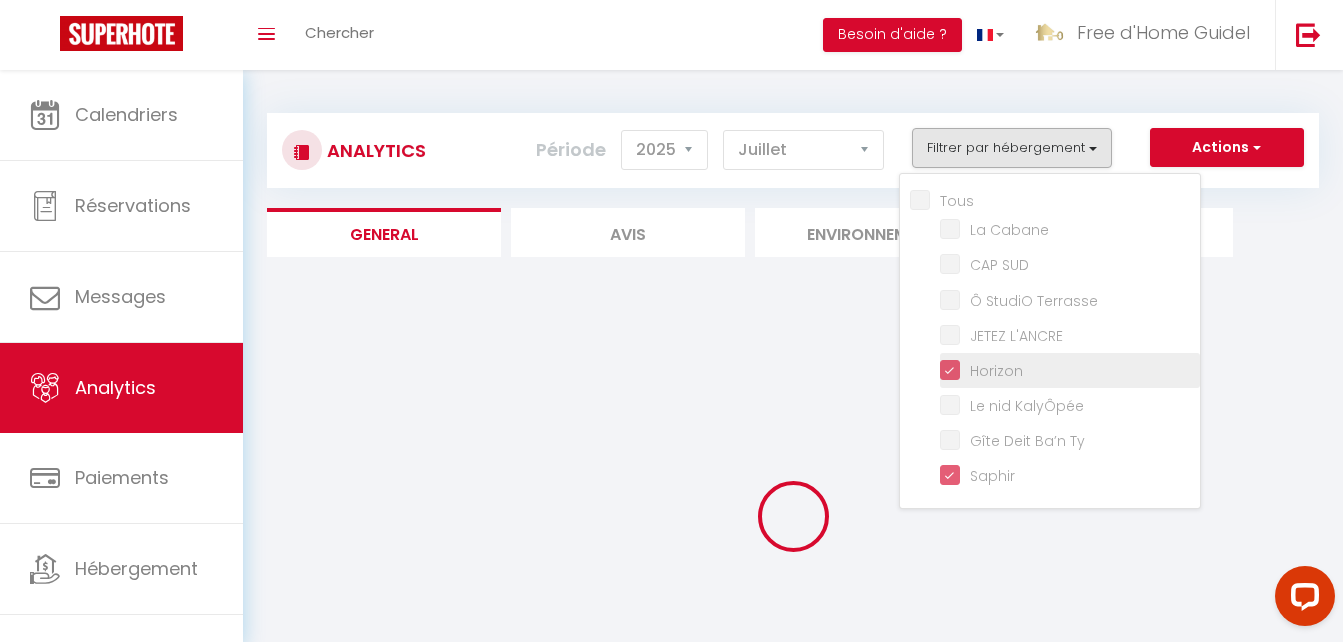 checkbox on "false" 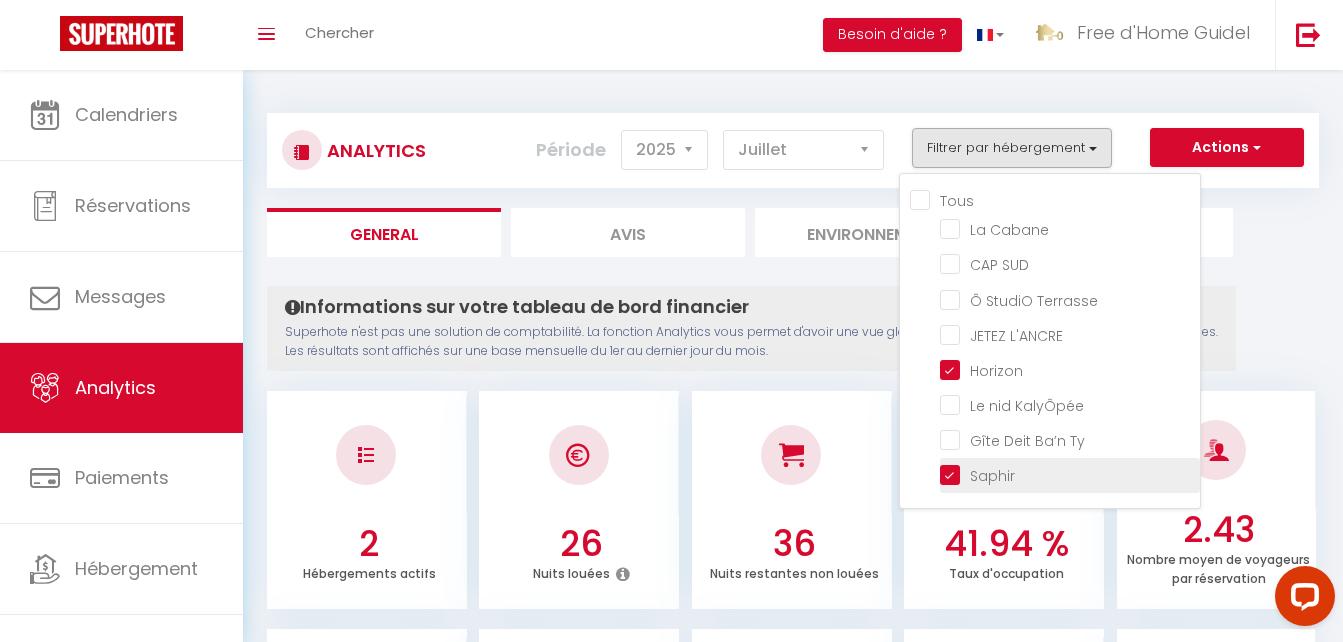 click at bounding box center (1070, 474) 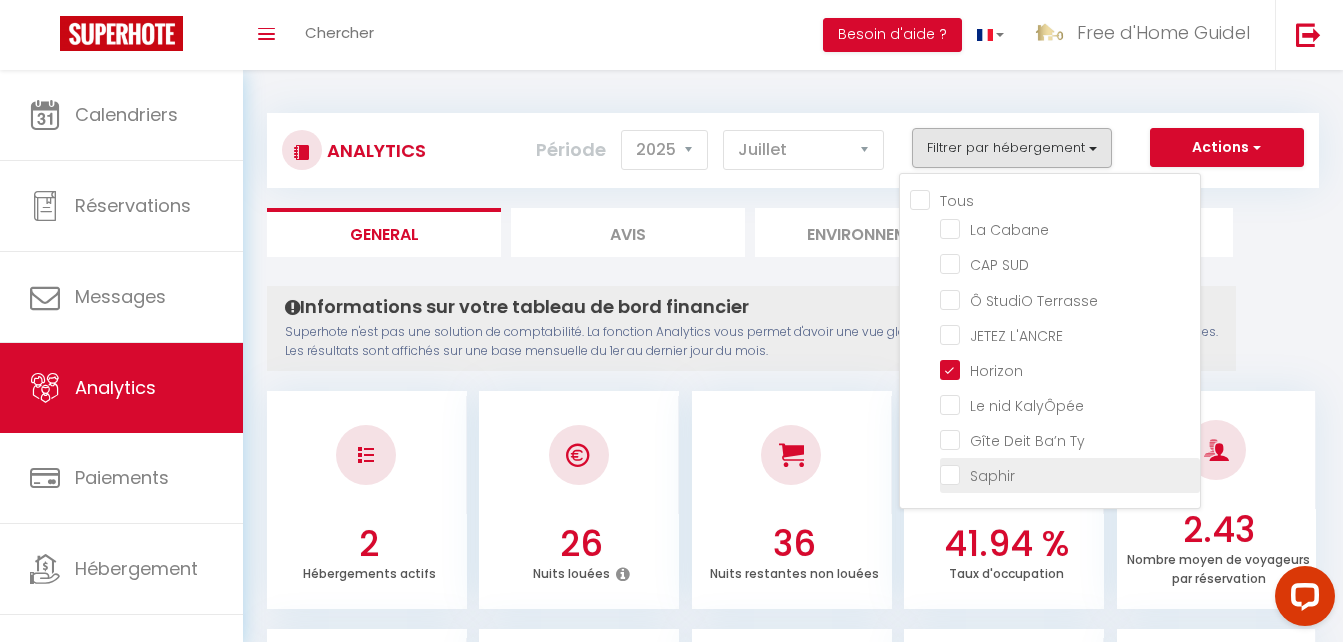checkbox on "false" 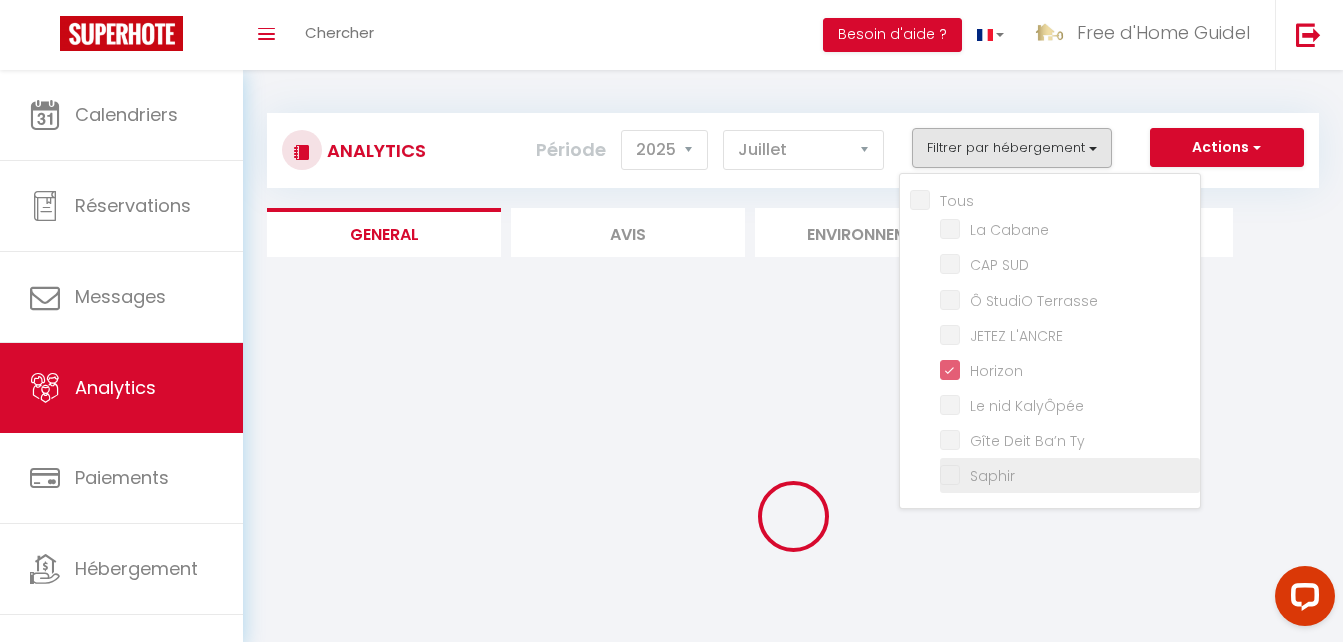 checkbox on "false" 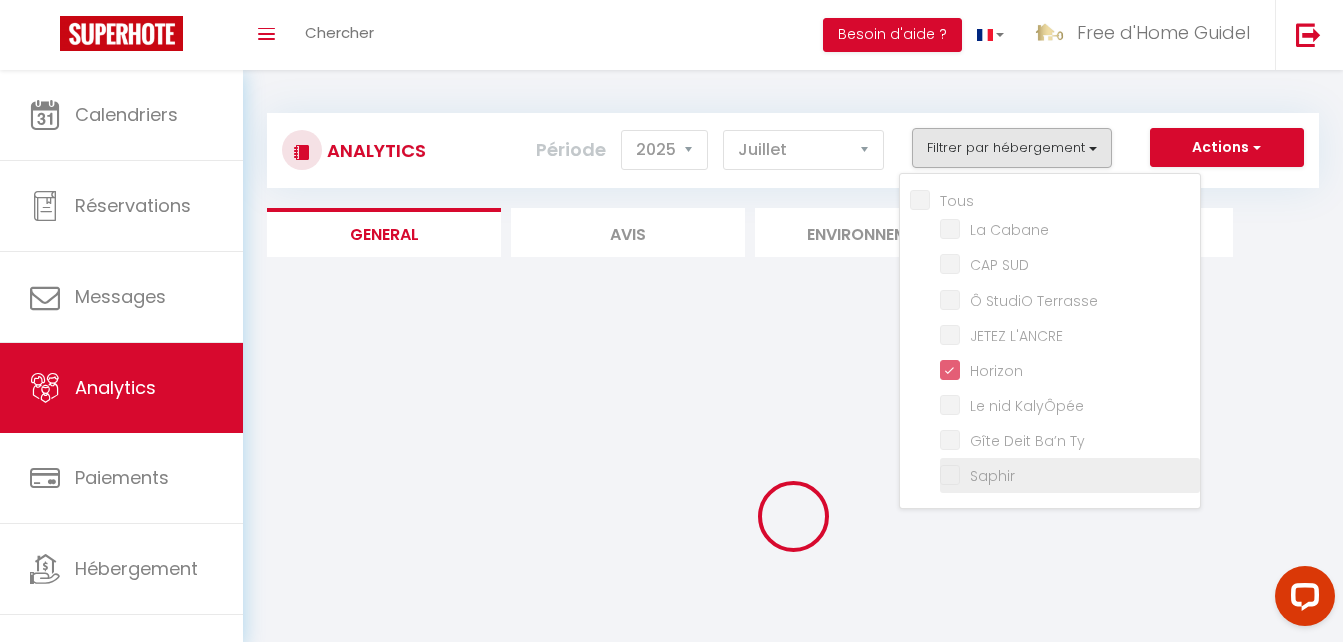 checkbox on "false" 